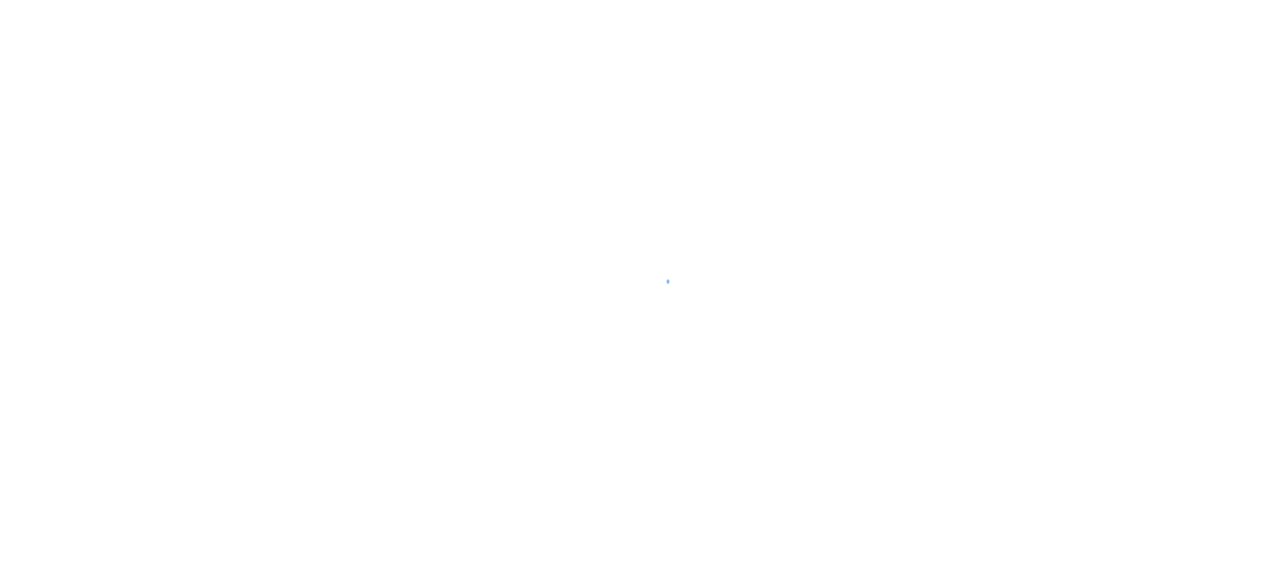 scroll, scrollTop: 0, scrollLeft: 0, axis: both 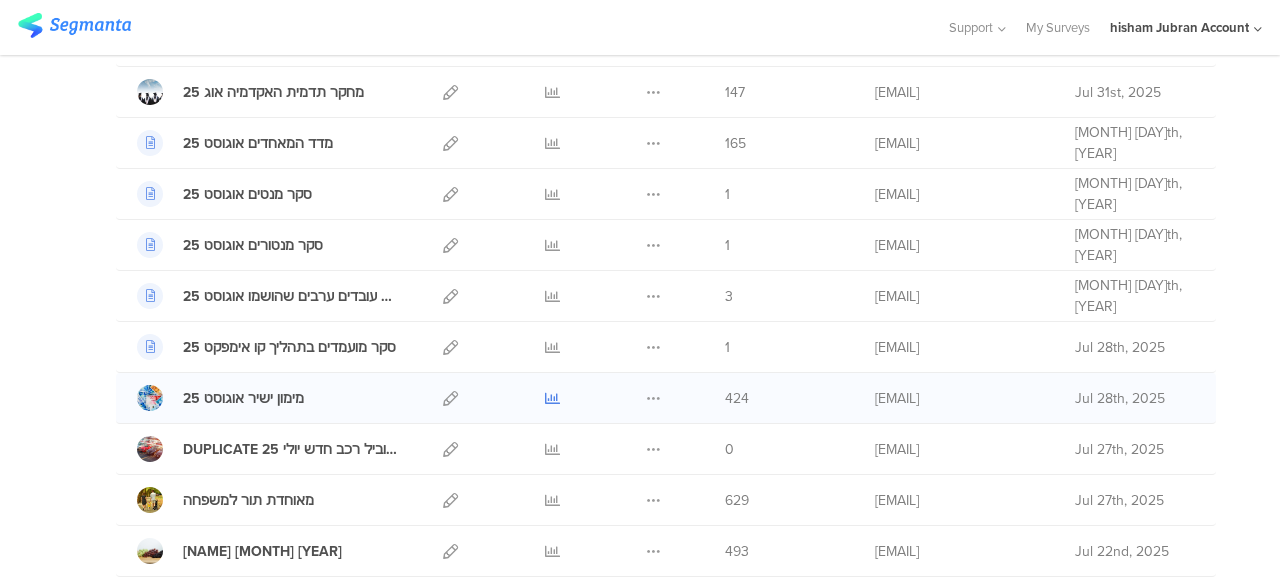 click at bounding box center (552, 398) 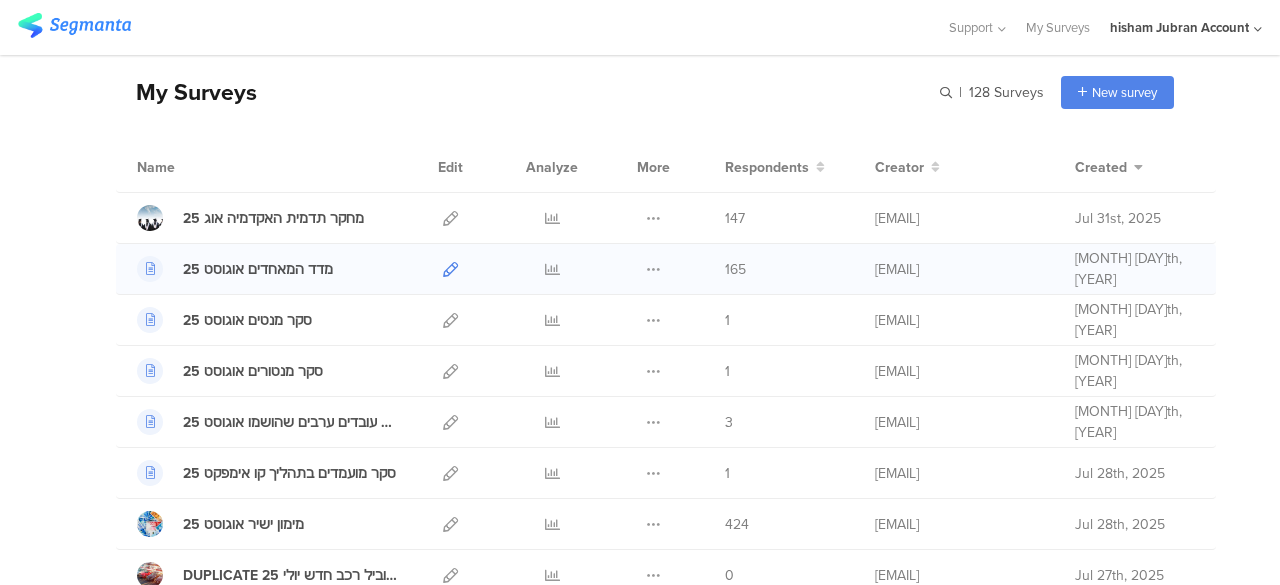 scroll, scrollTop: 100, scrollLeft: 0, axis: vertical 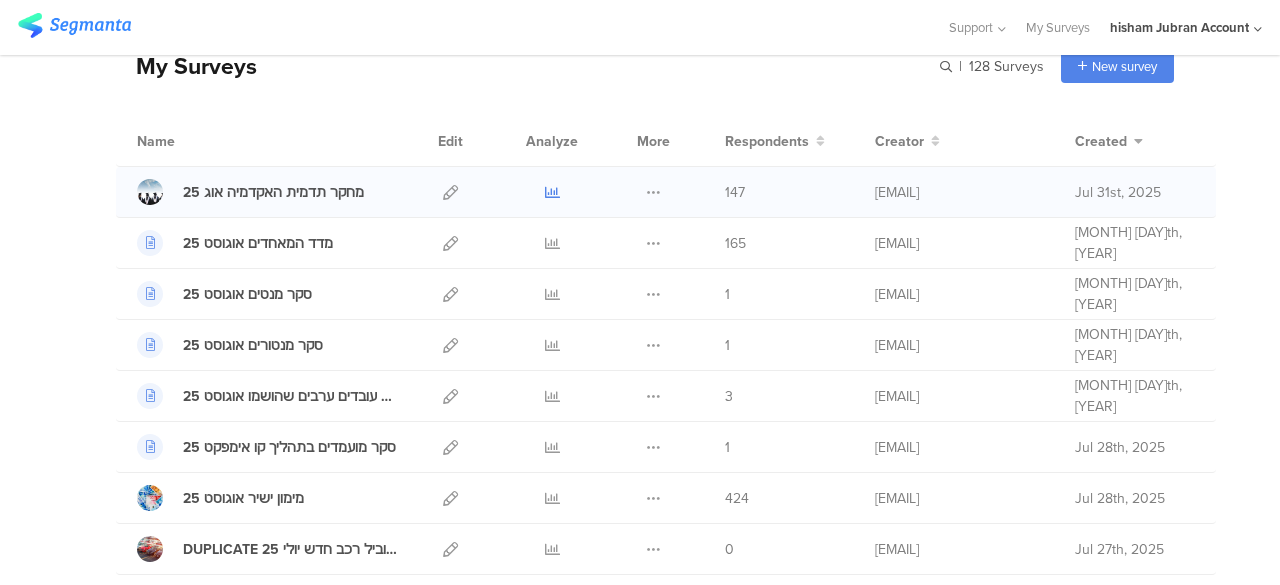 click at bounding box center [552, 192] 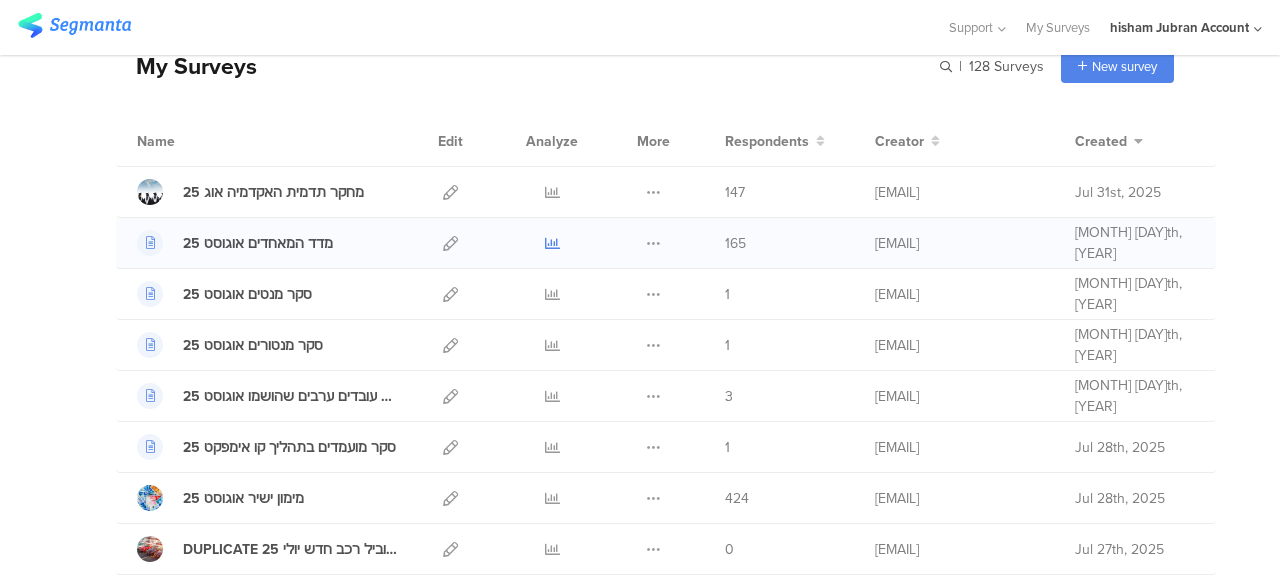 click at bounding box center [552, 243] 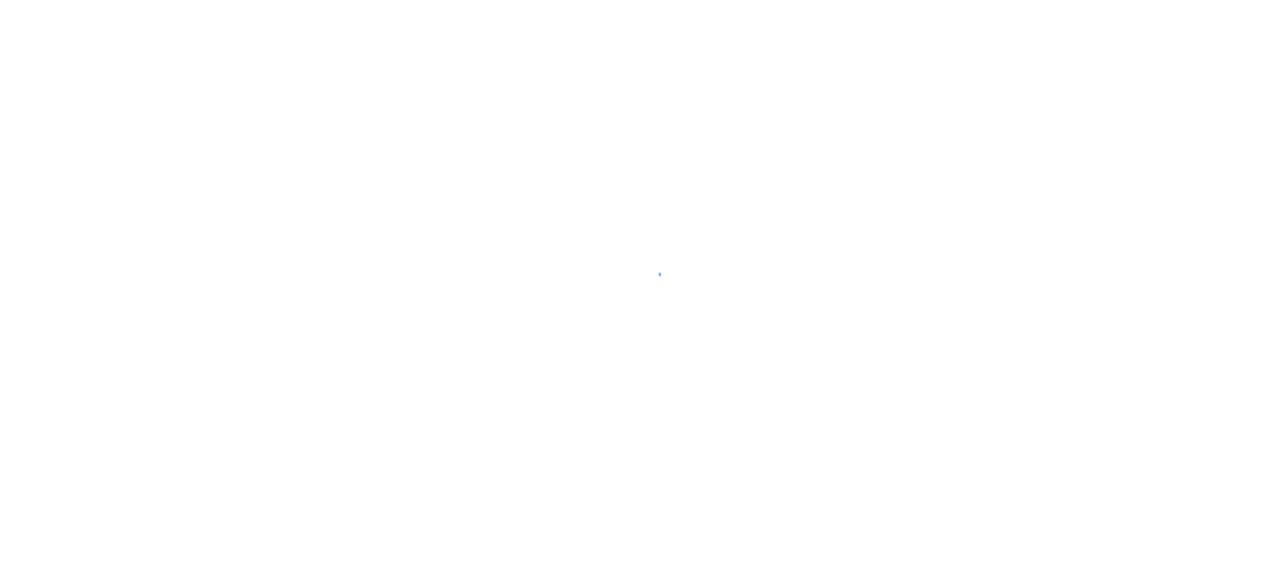 scroll, scrollTop: 0, scrollLeft: 0, axis: both 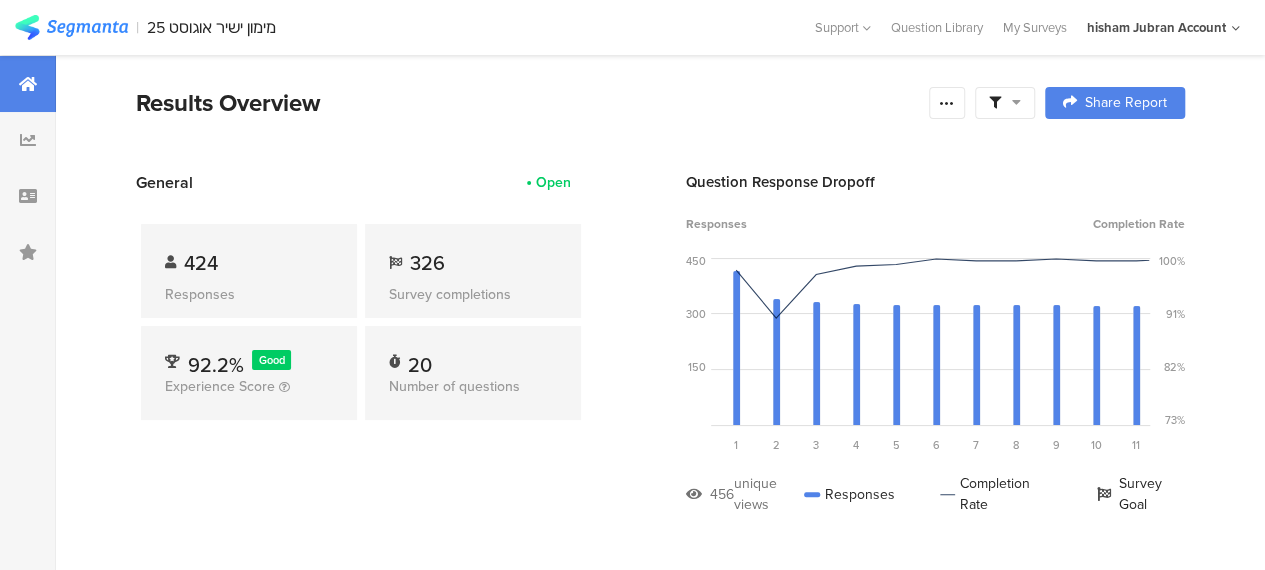 click at bounding box center [1005, 103] 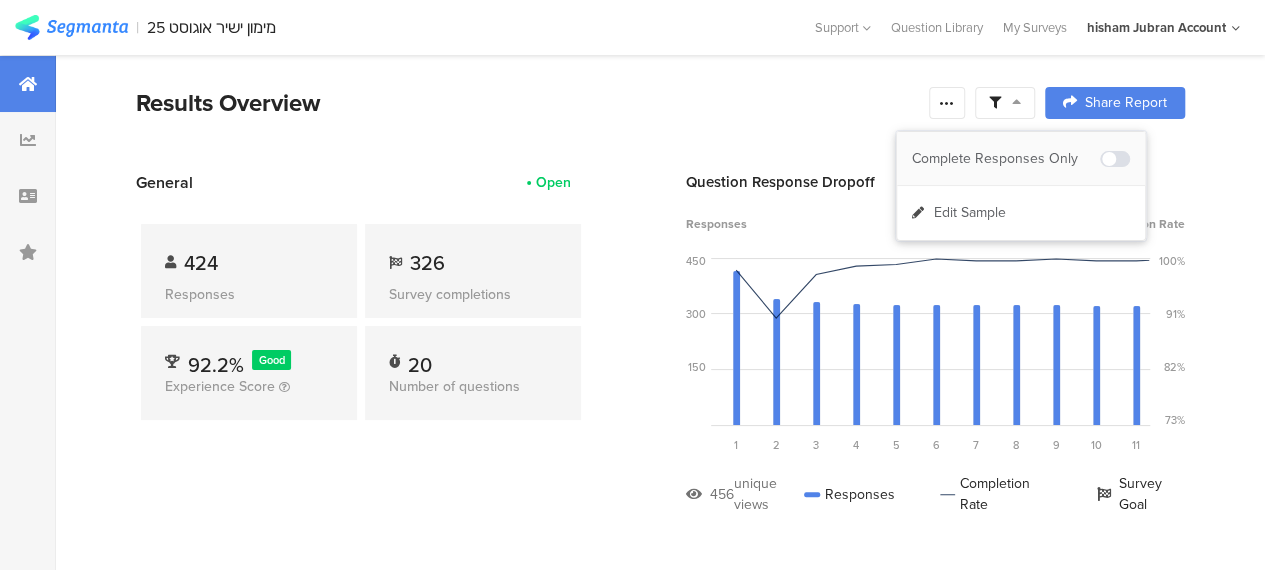 click on "Complete Responses Only" at bounding box center [1006, 159] 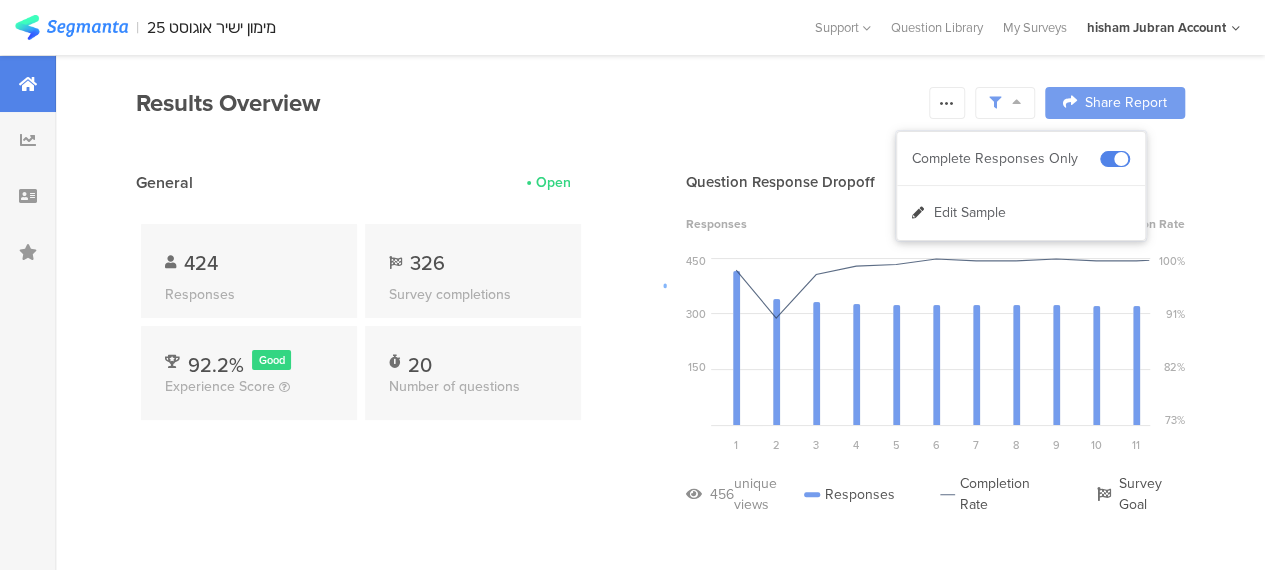 click at bounding box center (632, 285) 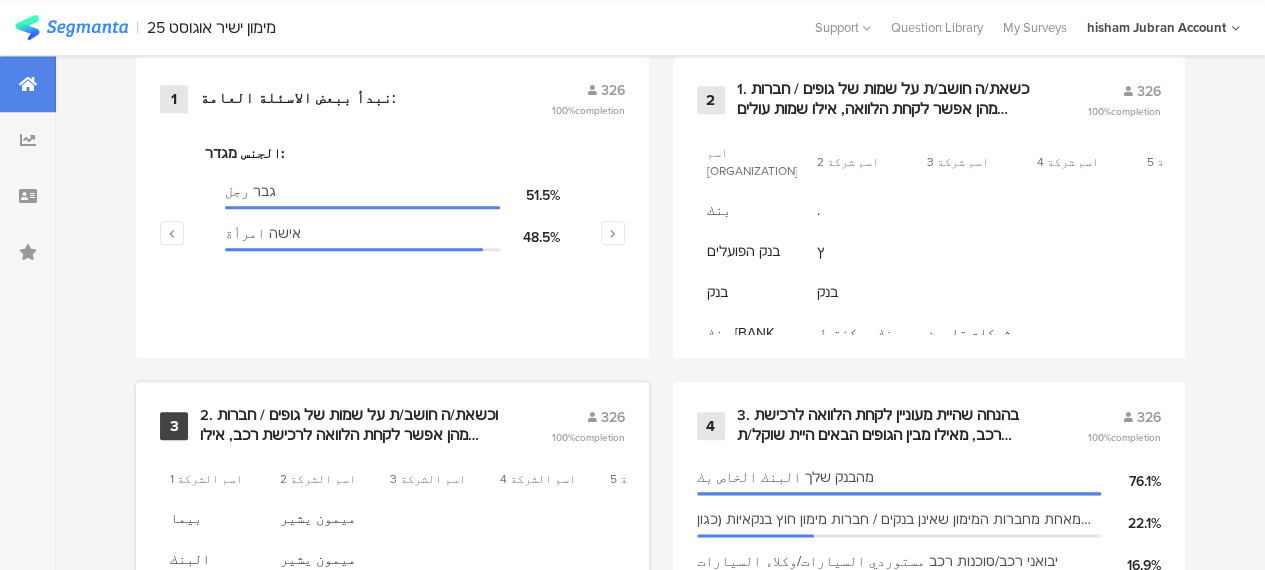 scroll, scrollTop: 900, scrollLeft: 0, axis: vertical 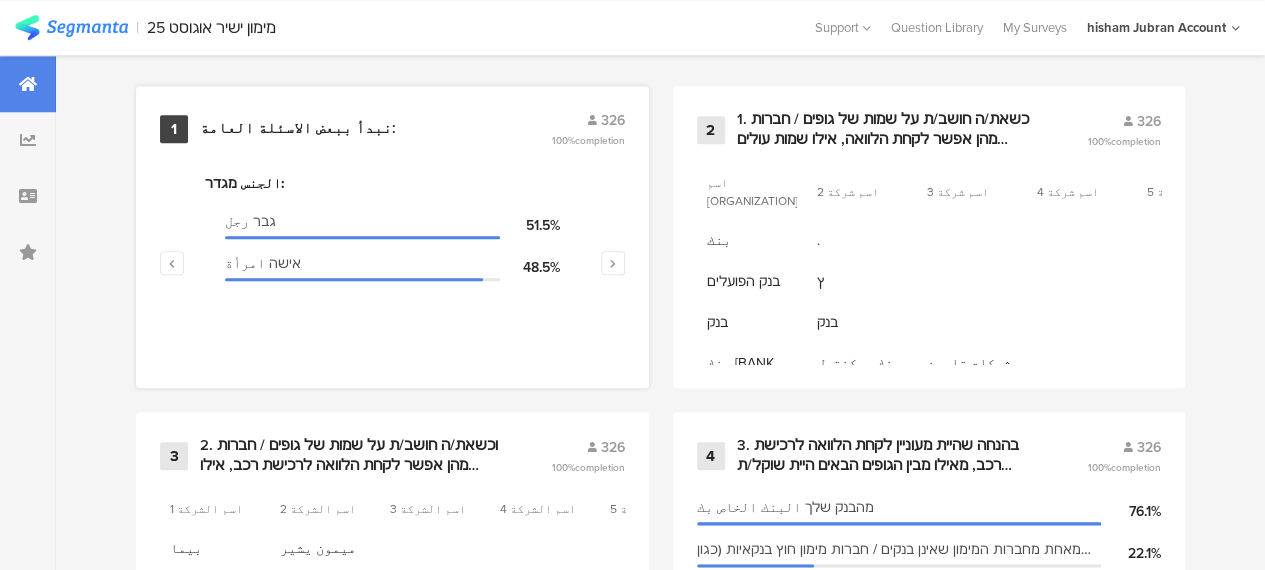 click on "نبدأ ببعض الاسئلة العامة:" at bounding box center [298, 129] 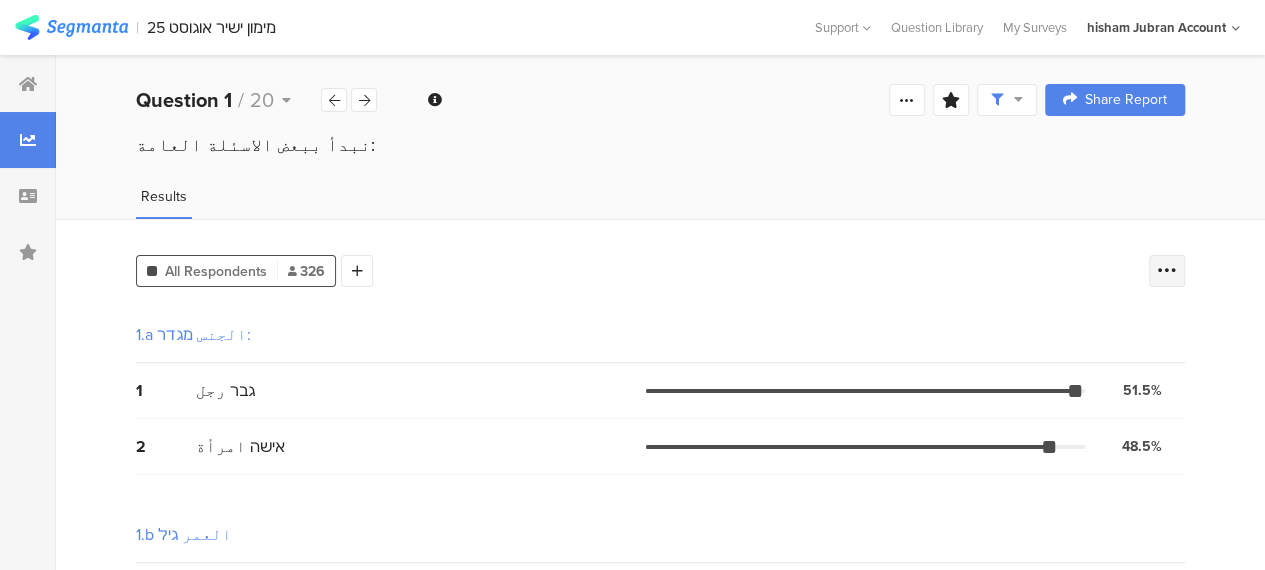 click at bounding box center [1167, 271] 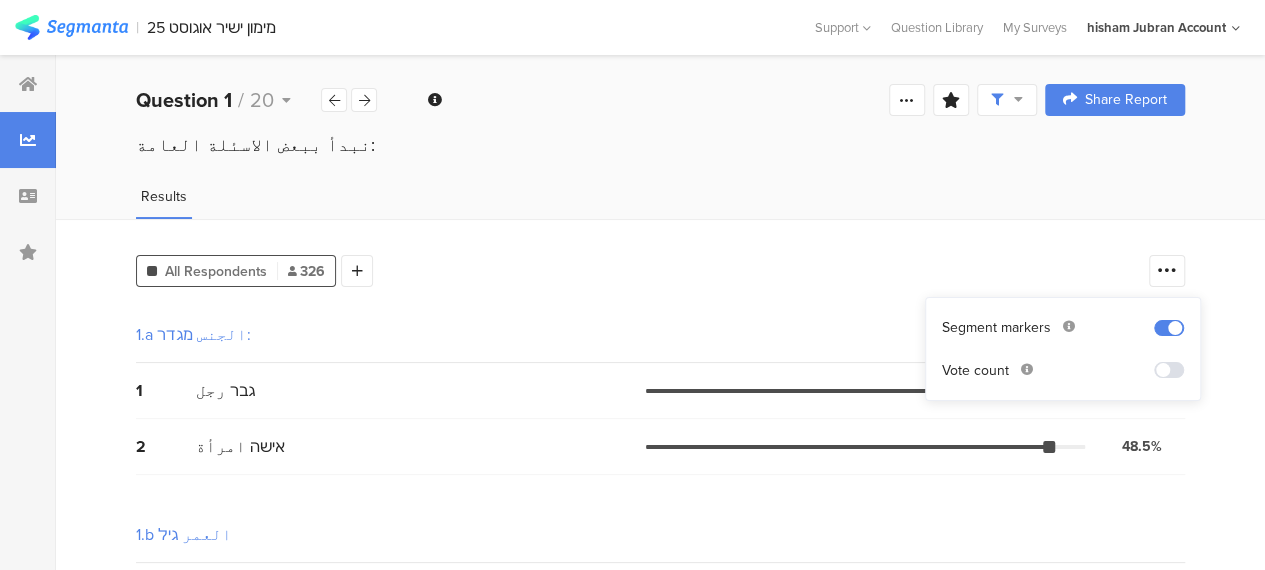 click at bounding box center (1169, 370) 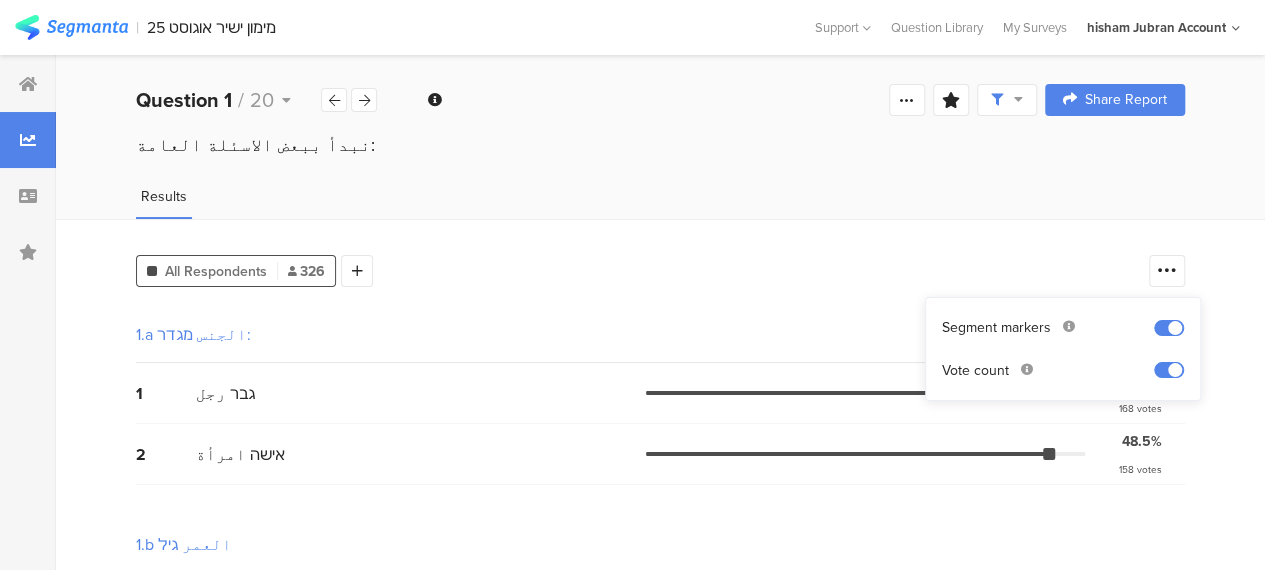 click on "All Respondents       326
Add Segment" at bounding box center (637, 267) 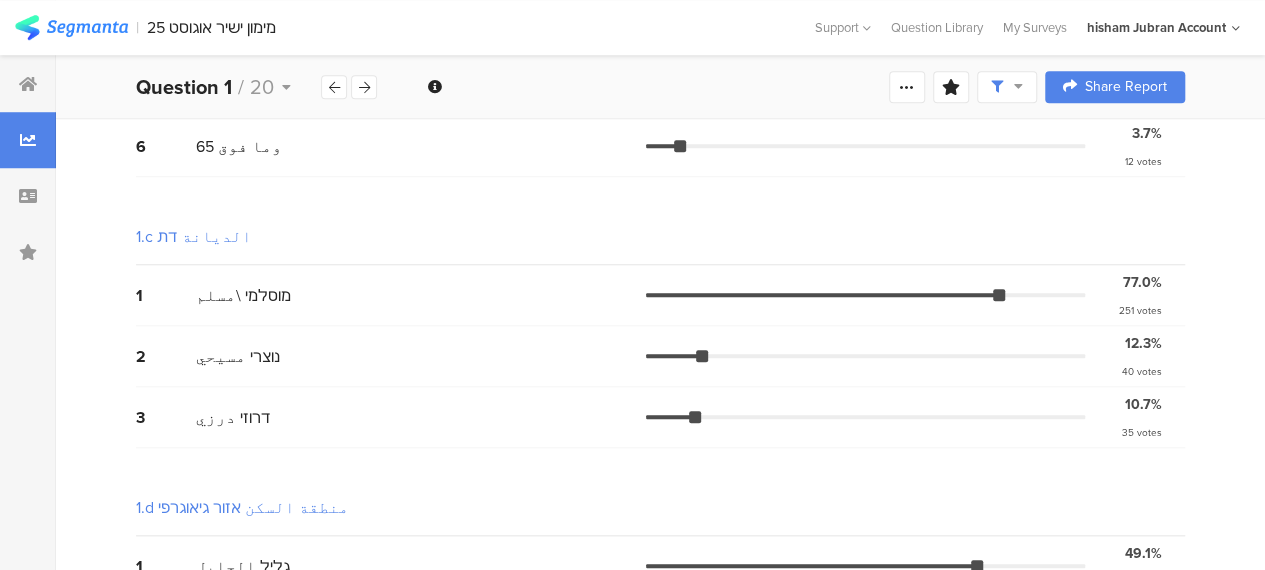 scroll, scrollTop: 760, scrollLeft: 0, axis: vertical 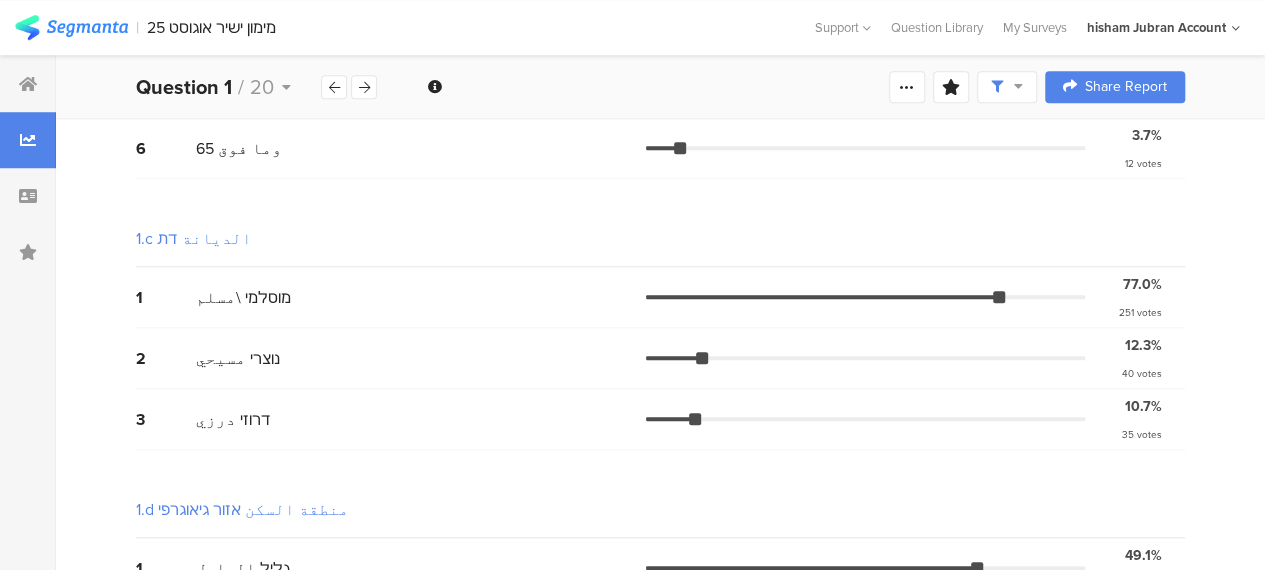 drag, startPoint x: 924, startPoint y: 82, endPoint x: 874, endPoint y: 141, distance: 77.33692 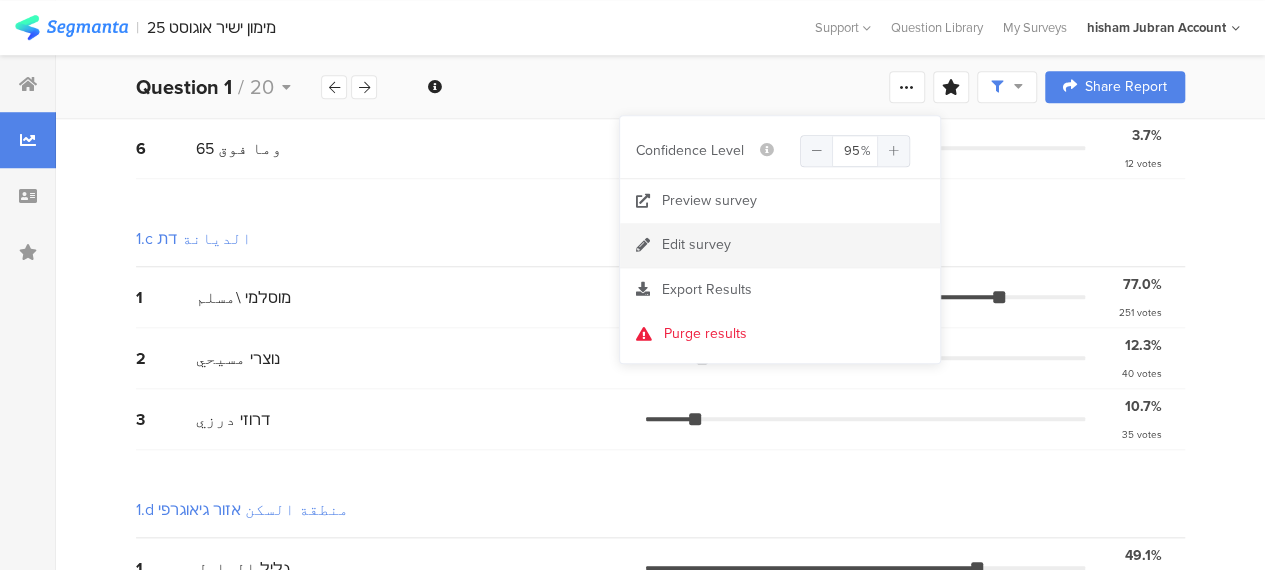click on "Edit survey" at bounding box center (696, 245) 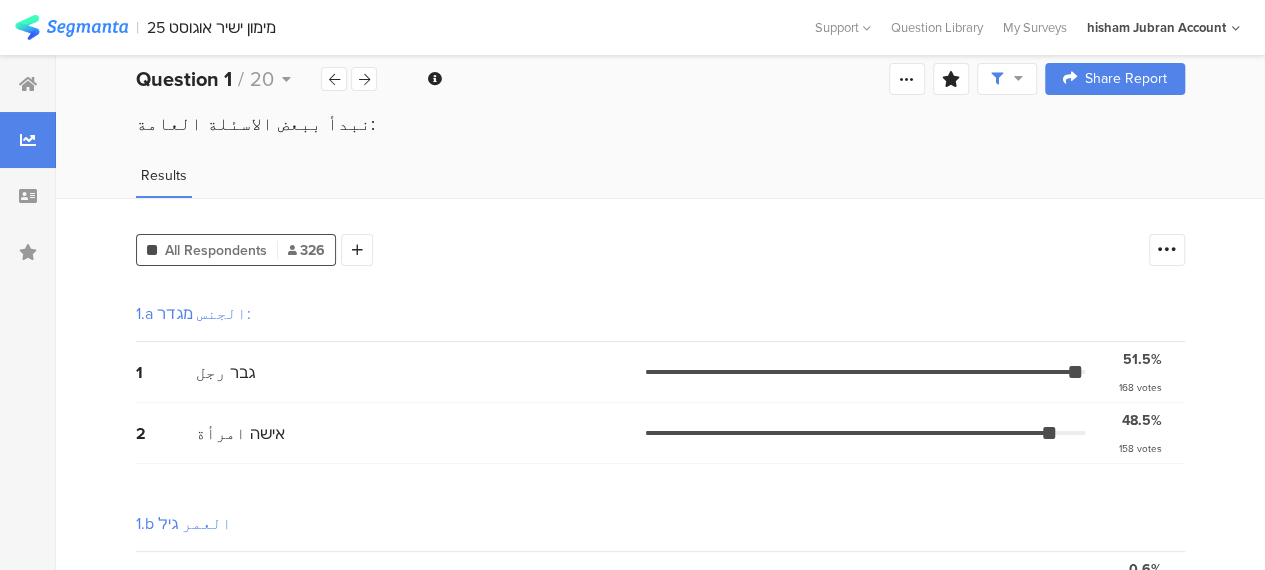 scroll, scrollTop: 0, scrollLeft: 0, axis: both 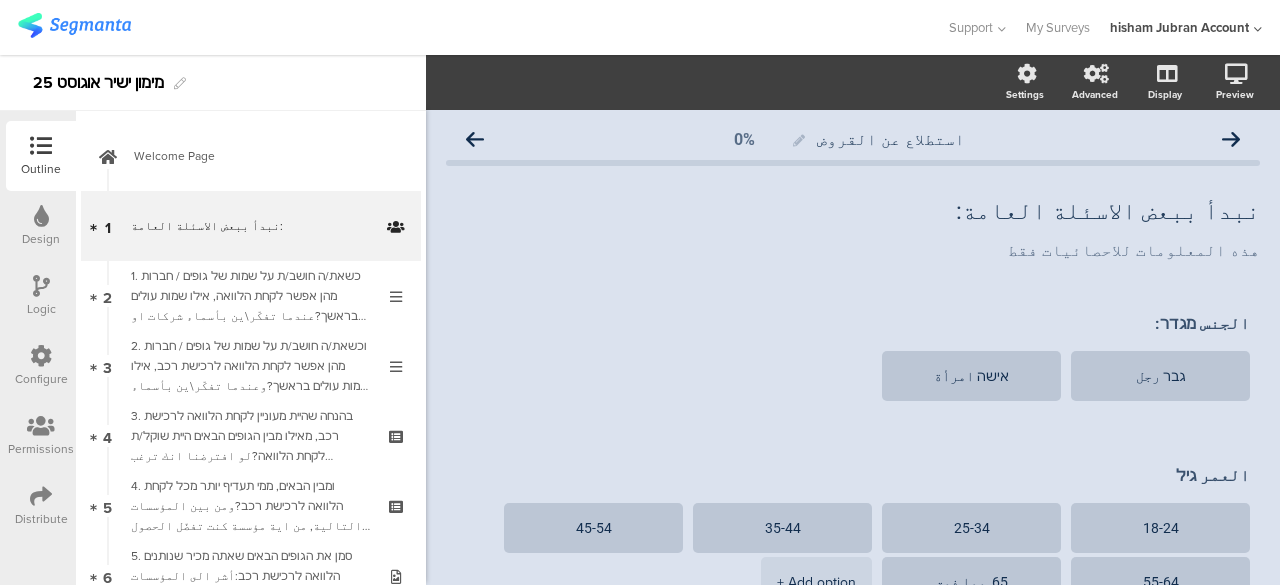 click at bounding box center (41, 496) 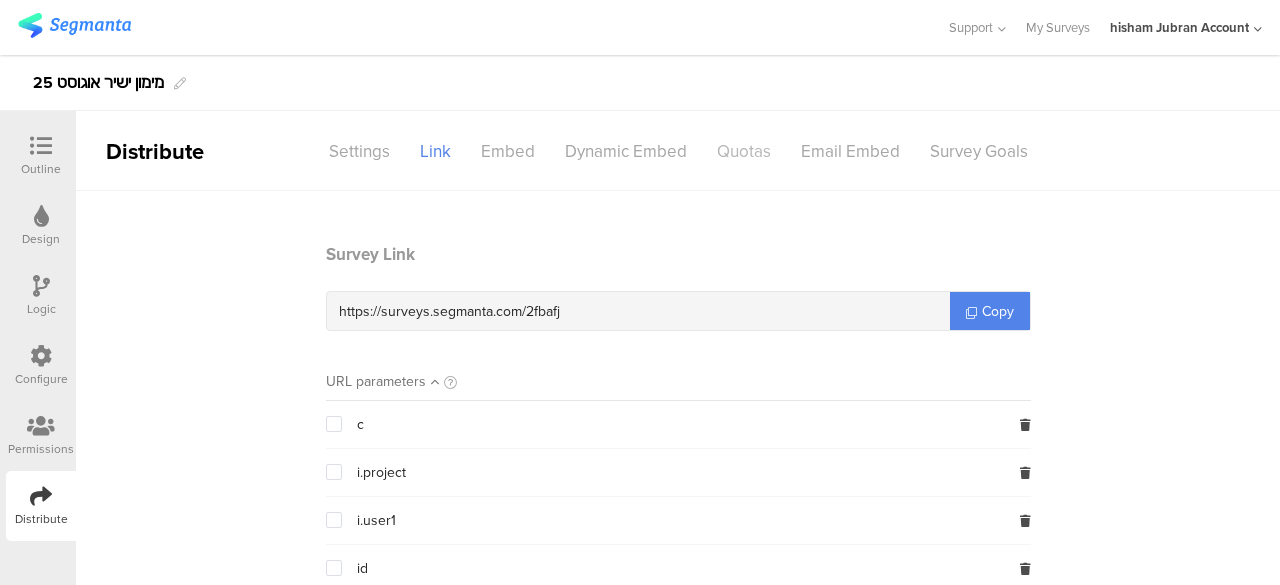 click on "Quotas" at bounding box center [744, 151] 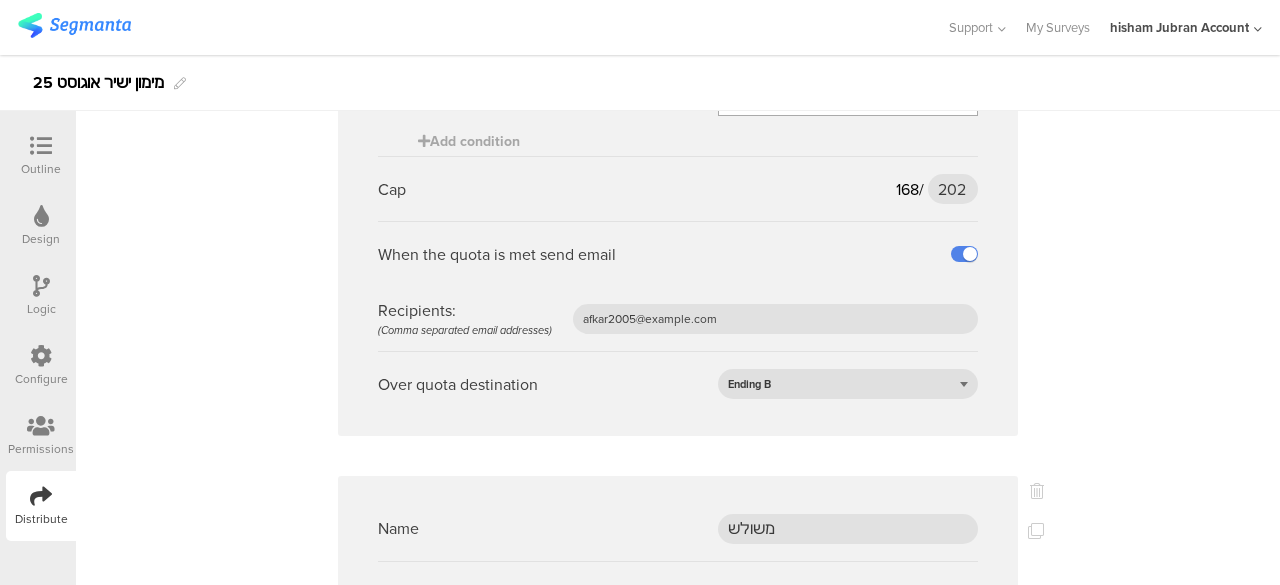 scroll, scrollTop: 5100, scrollLeft: 0, axis: vertical 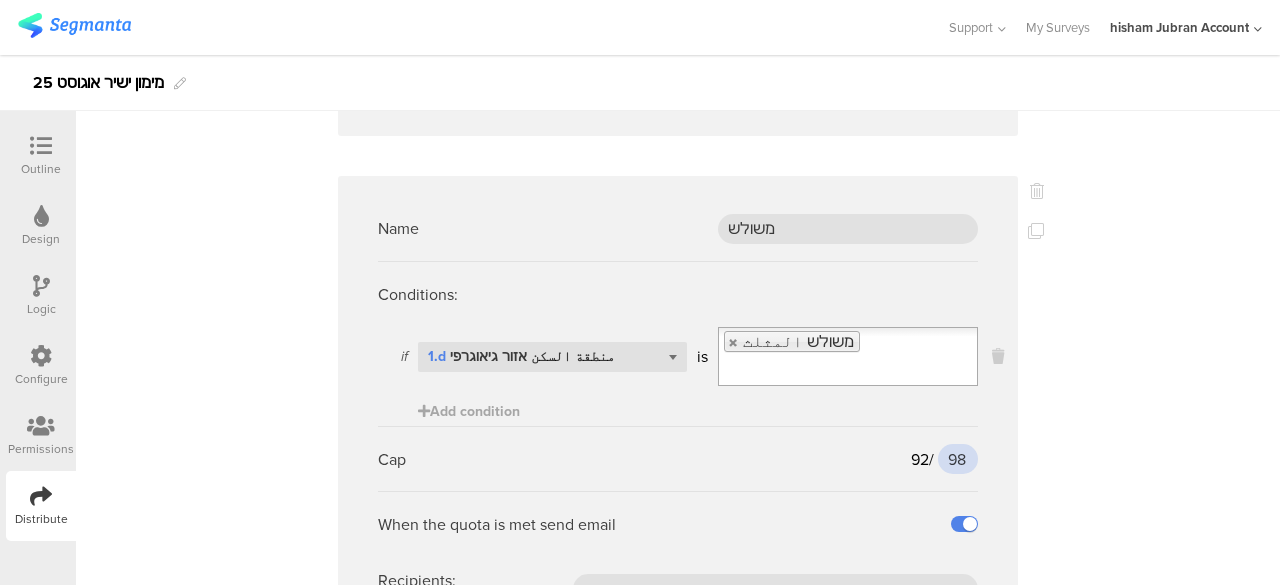 click on "98" at bounding box center [958, 459] 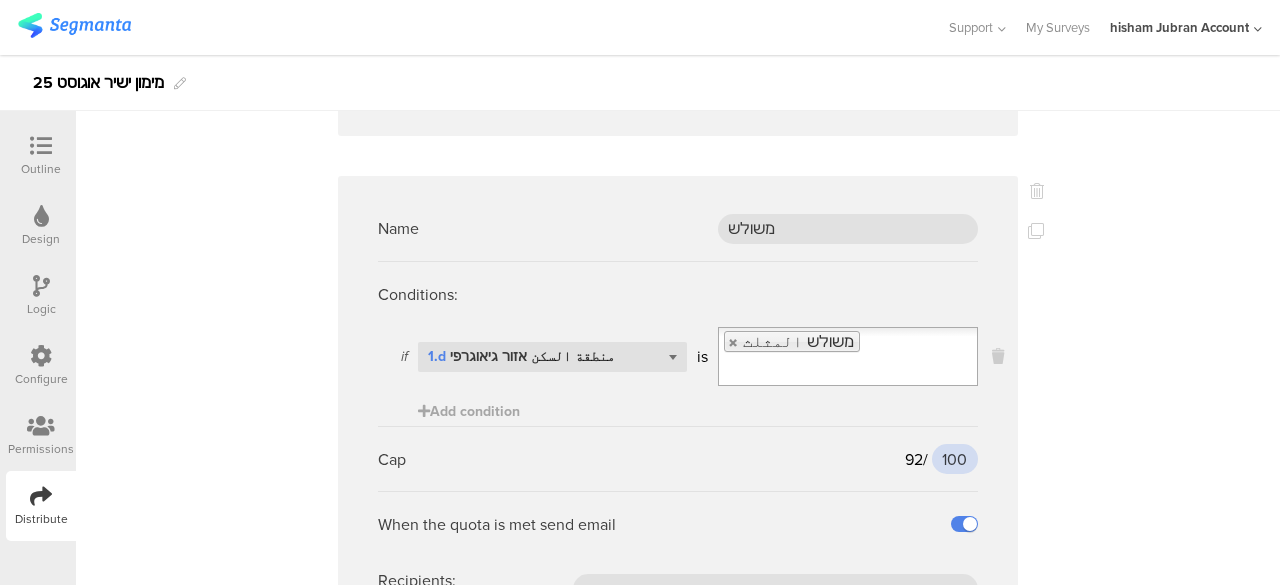 type on "100" 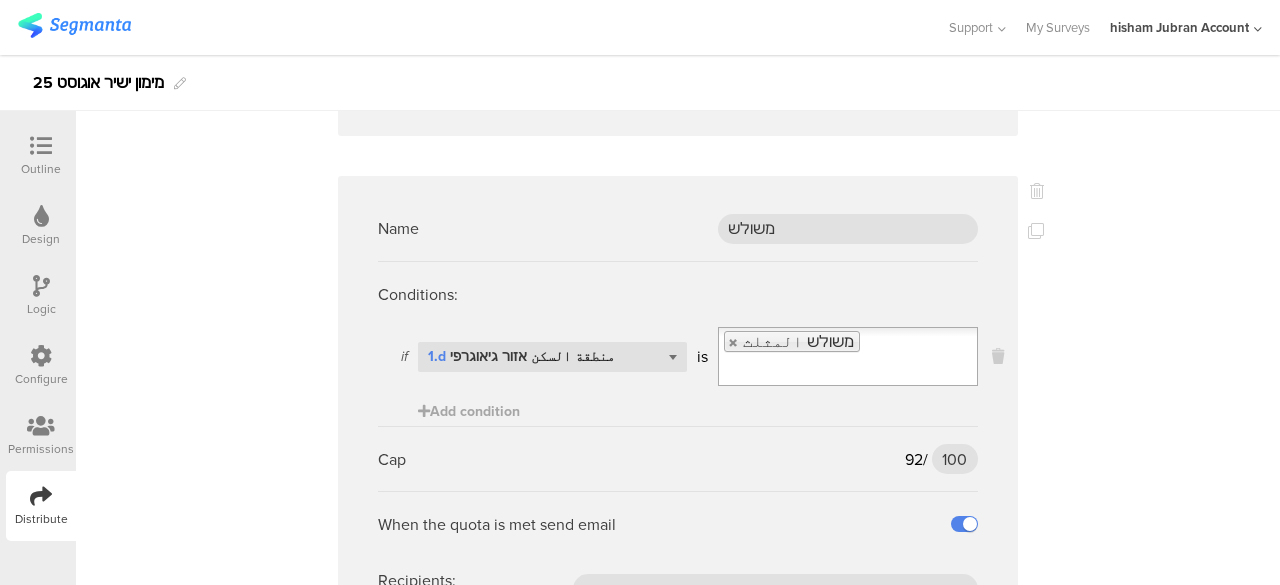 click on "Name
משולש
Conditions:
if
Select question...   1.d منطقة السكن אזור גיאוגרפי
is
משולש المثلث
Add condition
Cap
92
/
100
100
When the quota is met send email
Recipients:  (Comma separated email addresses)
afkar2005@gmail.com
Over quota destination
Ending B" at bounding box center [678, 441] 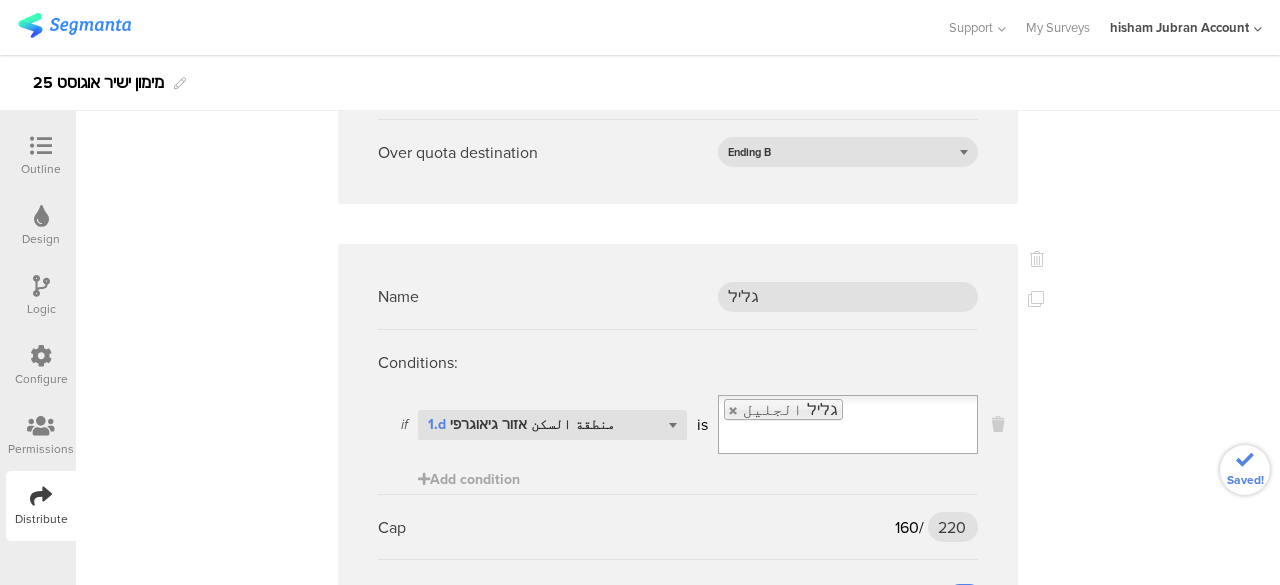 scroll, scrollTop: 5700, scrollLeft: 0, axis: vertical 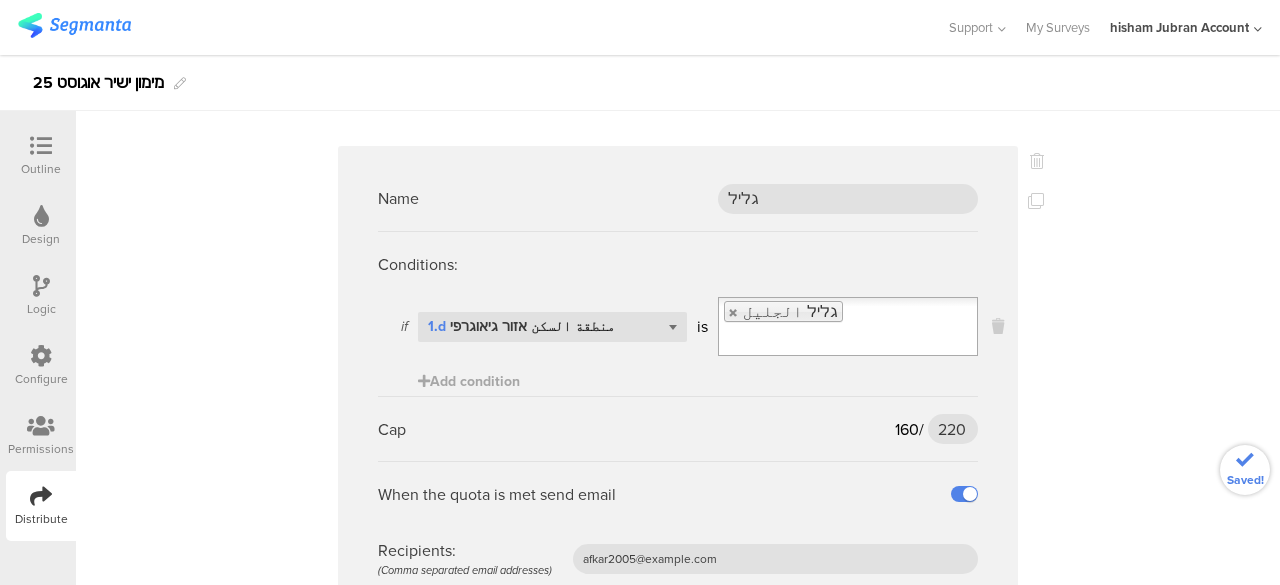 click on "Name
נגב
Conditions:
if
Select question...   1.d منطقة السكن אזור גיאוגרפי
is
נגב النقب
Add condition
Cap
29
/
53
53
When the quota is met send email
Recipients:  (Comma separated email addresses)
afkar2005@gmail.com
Over quota destination
Ending B
Name
25-34
Conditions:
if
Select question...   1.b العمر גיל
is
25-34
Add condition
Cap
111
/
127
127" at bounding box center (678, -1795) 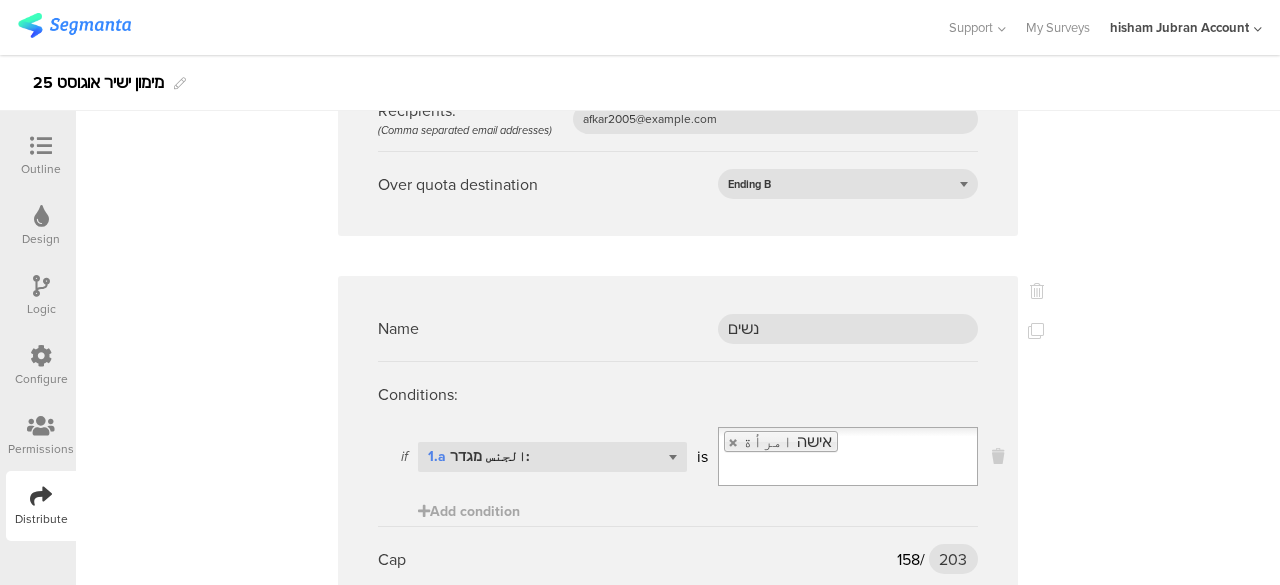 scroll, scrollTop: 6521, scrollLeft: 0, axis: vertical 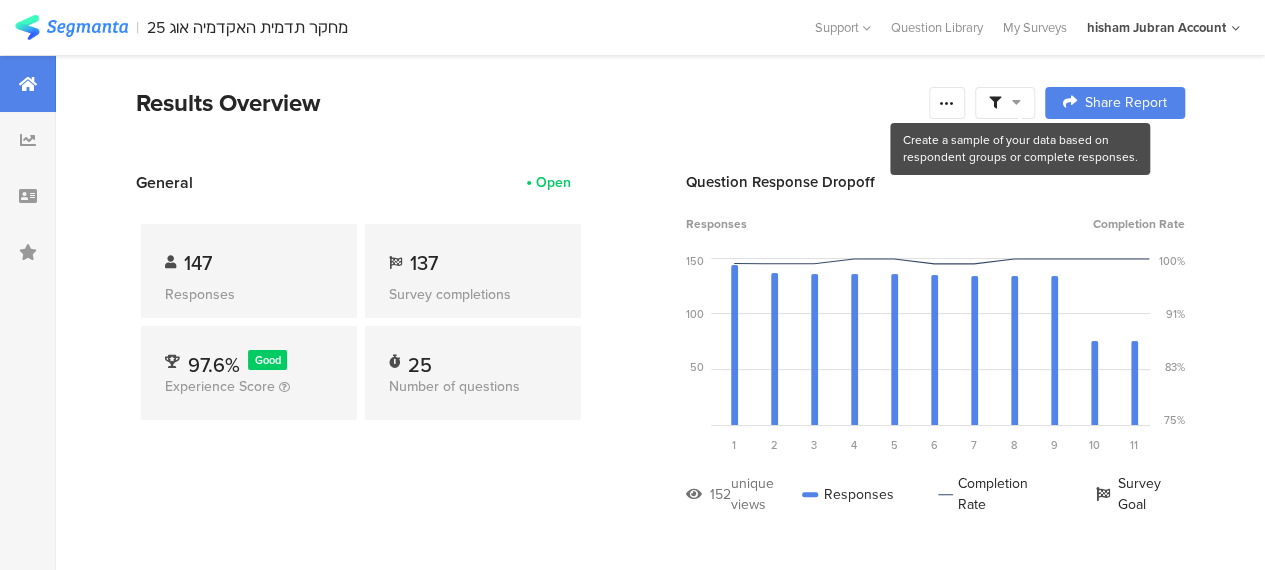 click at bounding box center [1016, 102] 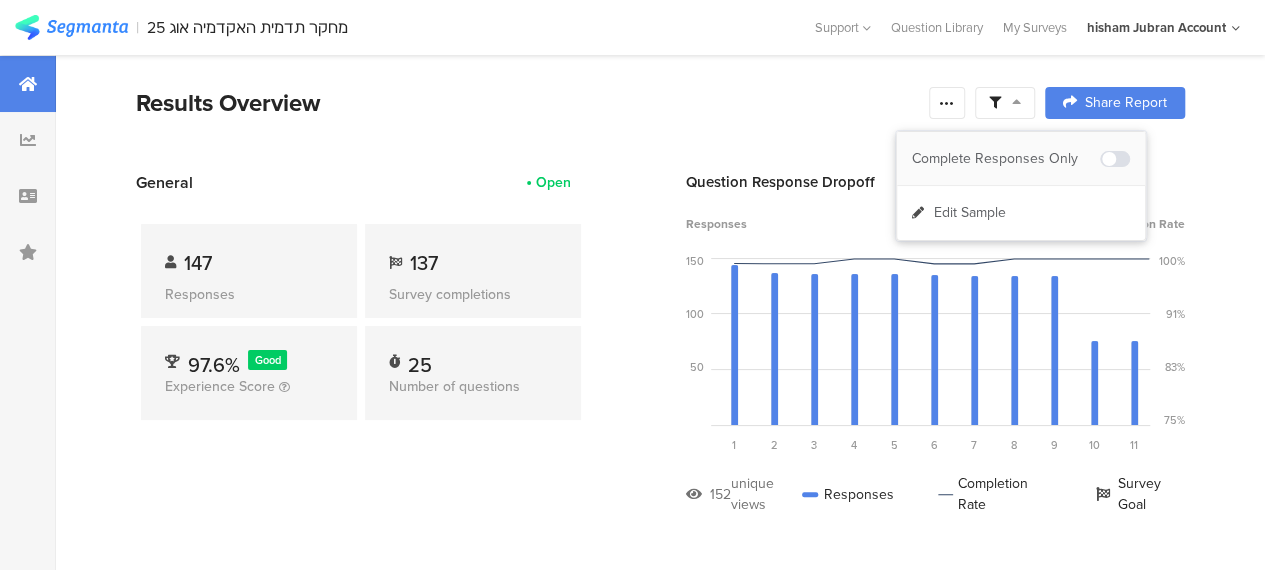 click on "Complete Responses Only" at bounding box center [1006, 159] 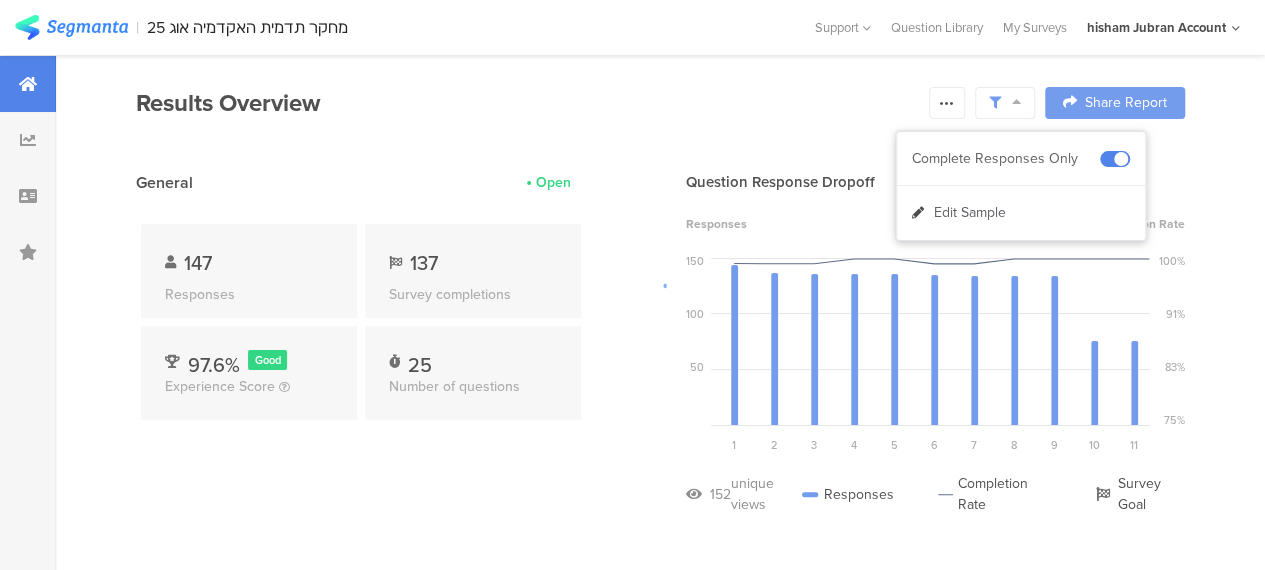 click at bounding box center (632, 285) 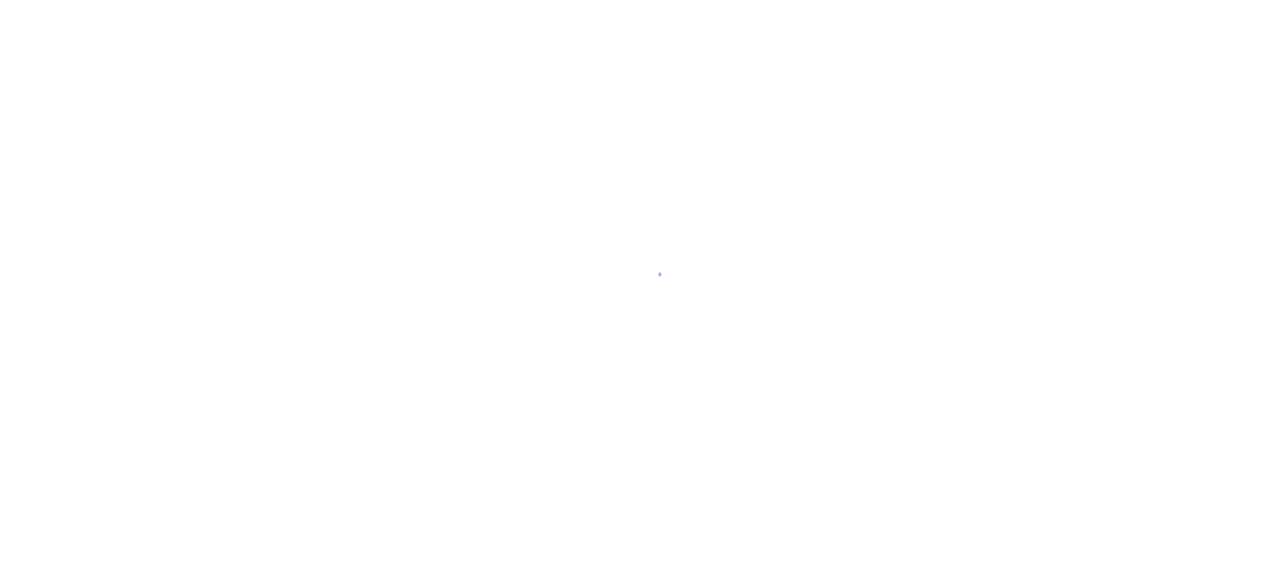 scroll, scrollTop: 0, scrollLeft: 0, axis: both 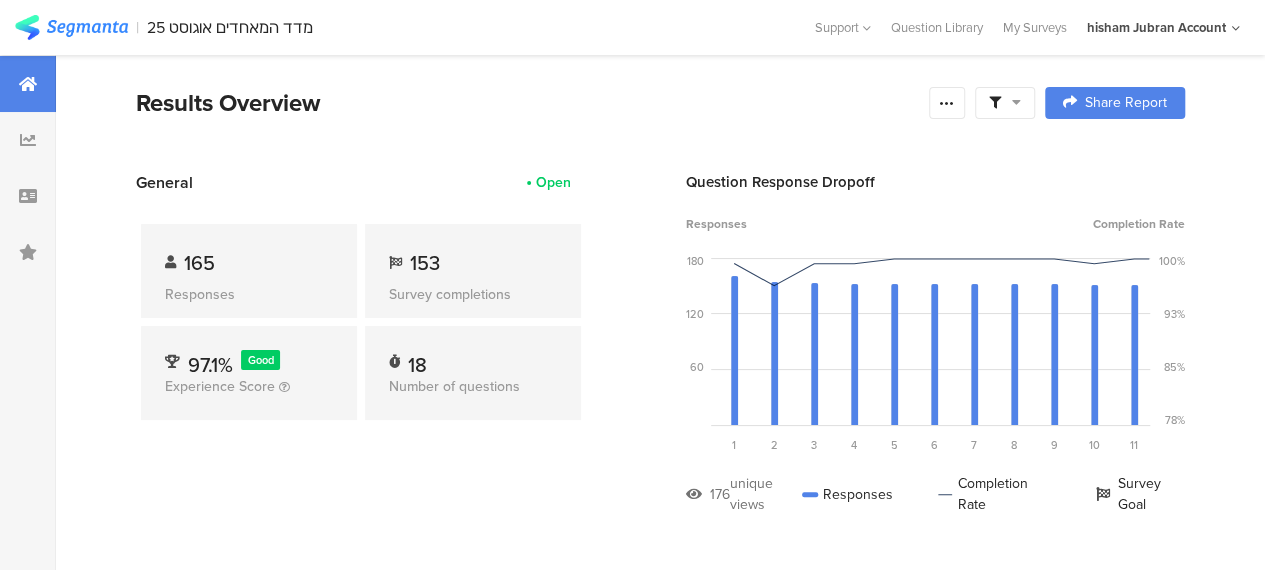 click at bounding box center [1016, 102] 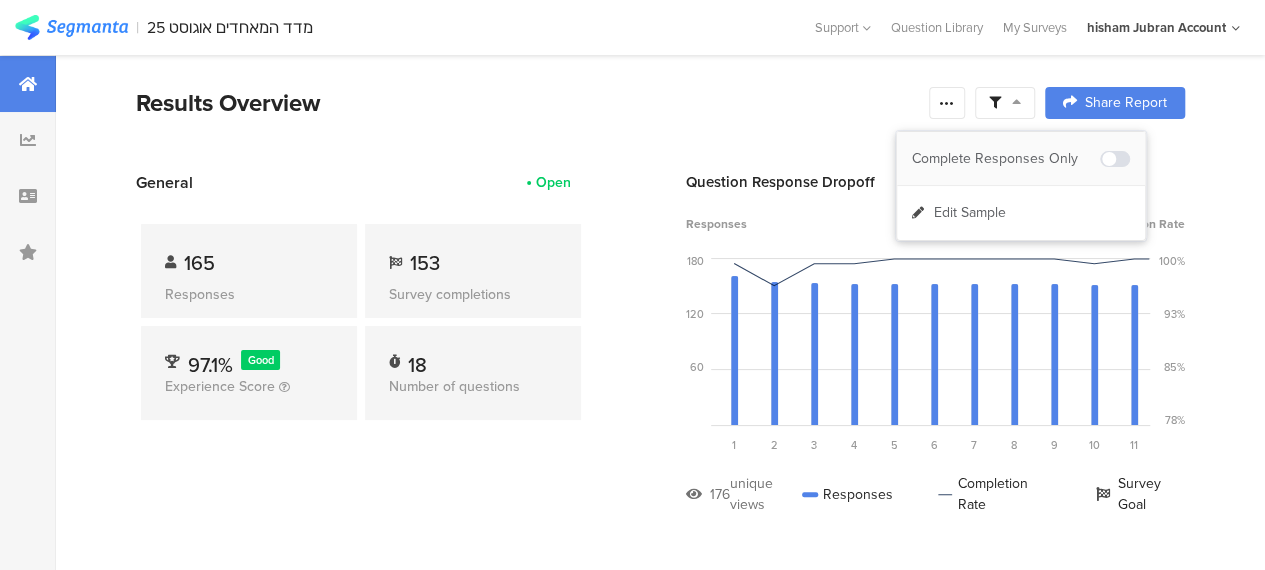 click on "Complete Responses Only" at bounding box center [1006, 159] 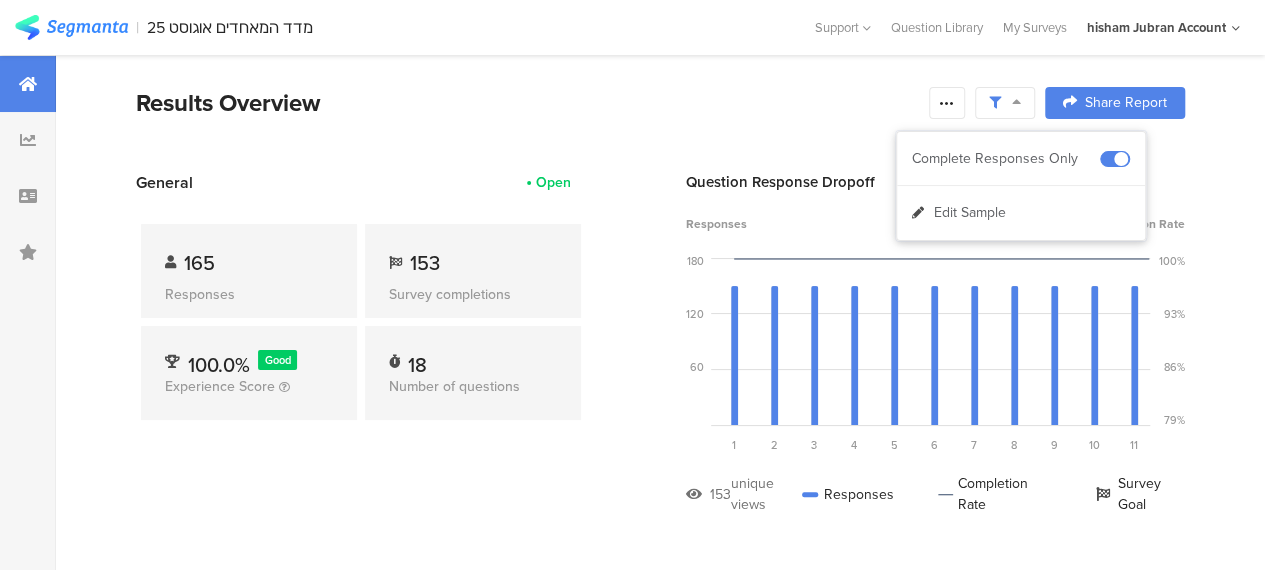 click on "Results Overview" at bounding box center [527, 103] 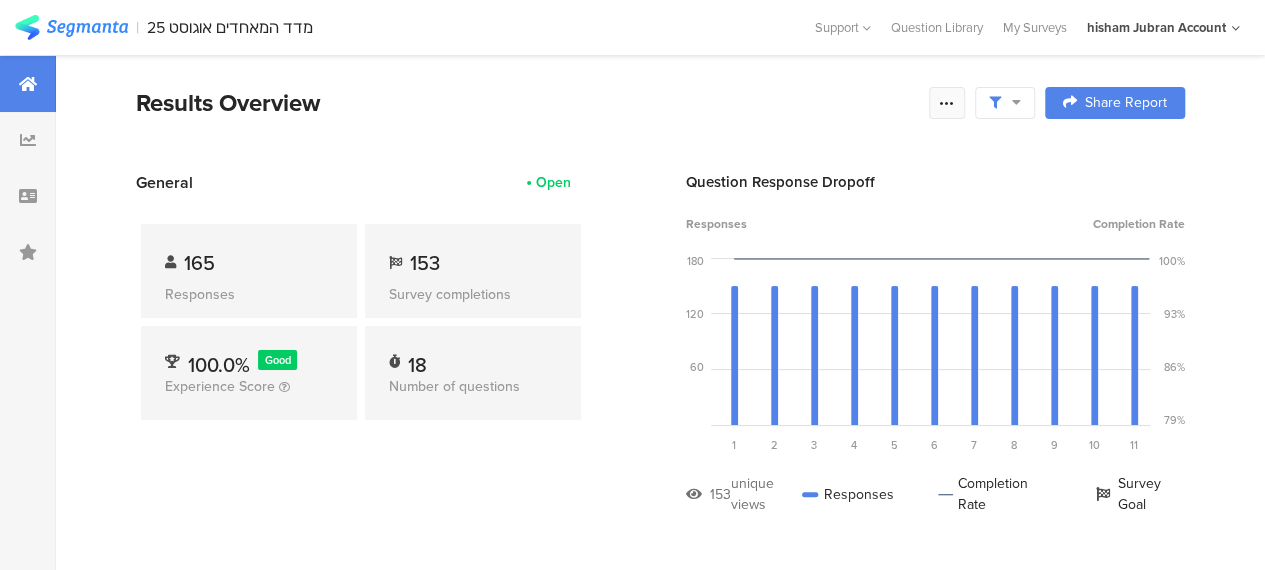 click at bounding box center [947, 103] 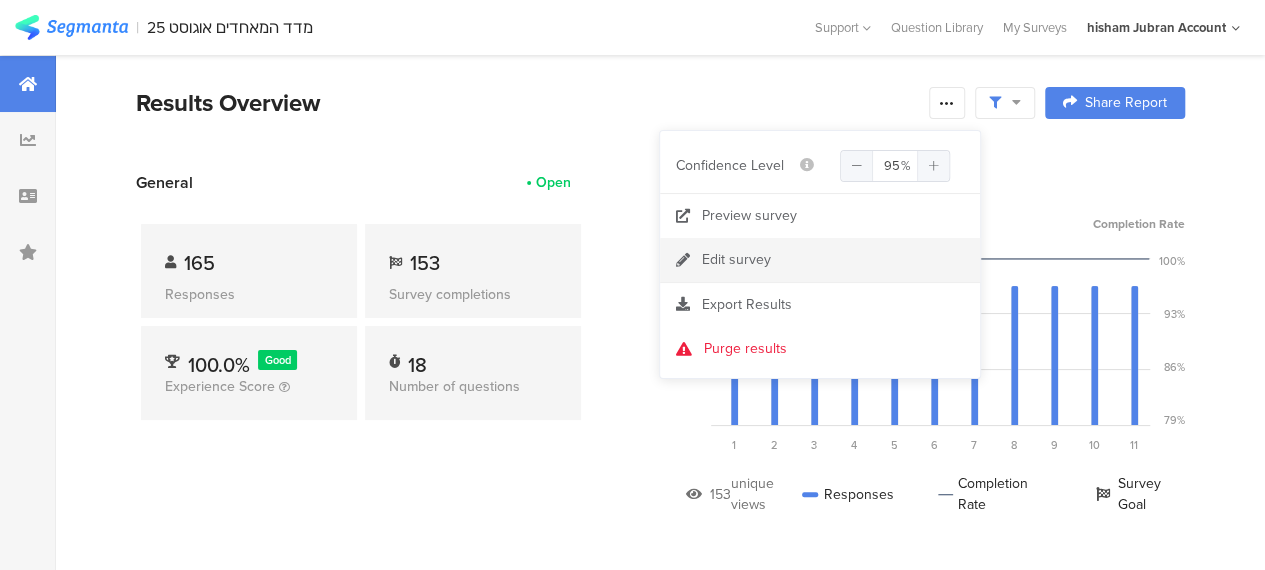 click on "Edit survey" at bounding box center (736, 260) 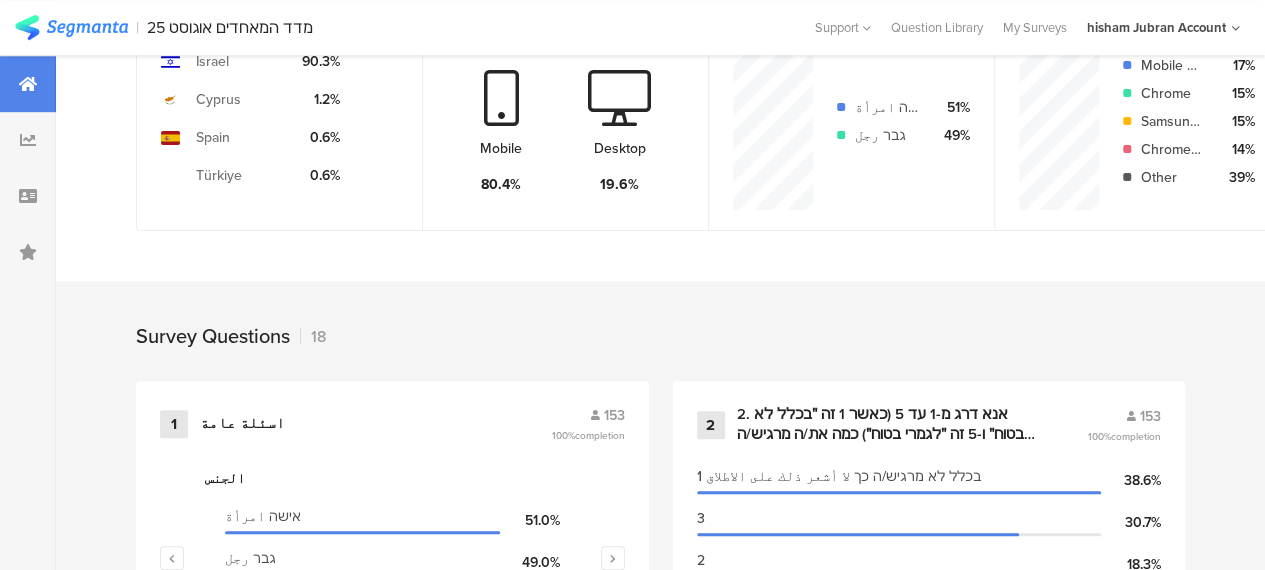 scroll, scrollTop: 800, scrollLeft: 0, axis: vertical 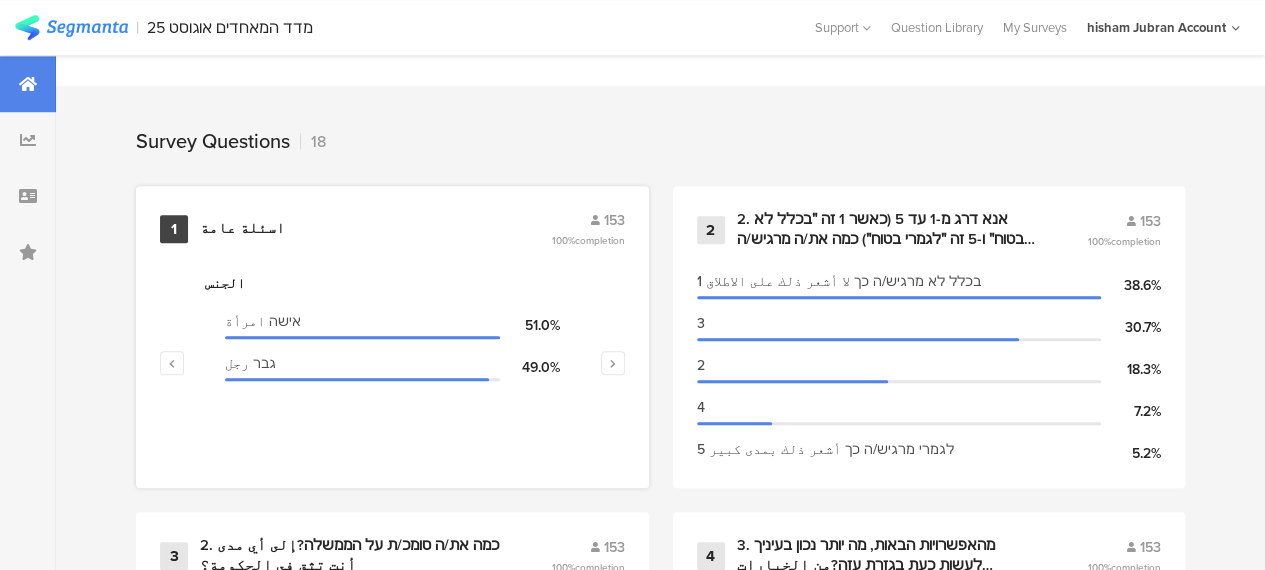 click on "اسئلة عامة" at bounding box center [242, 229] 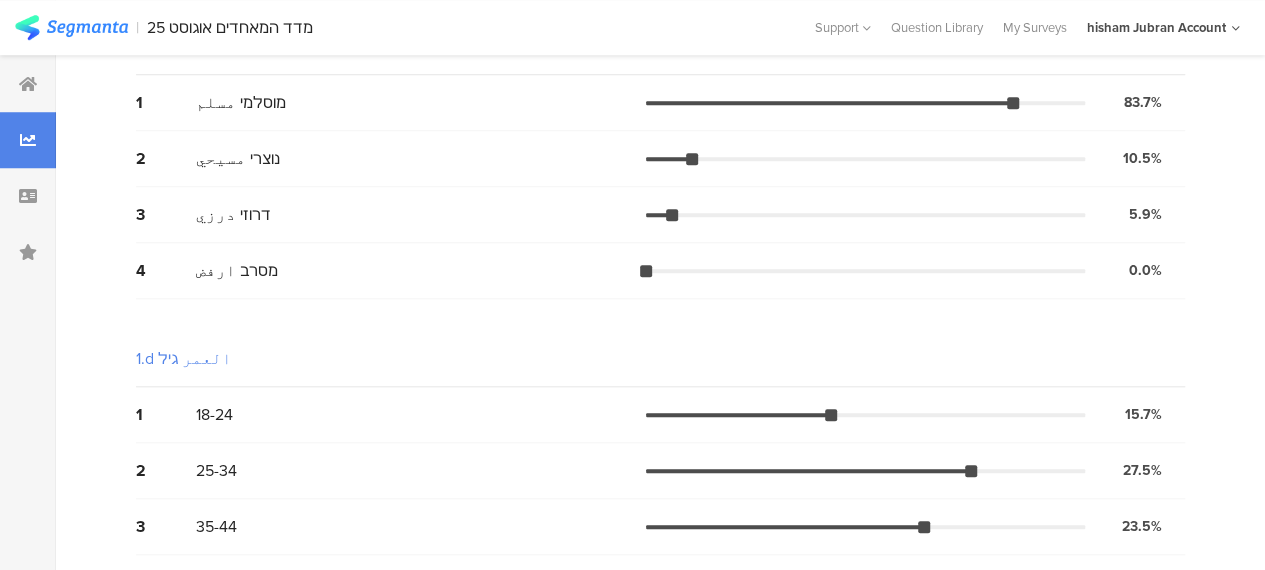 scroll, scrollTop: 0, scrollLeft: 0, axis: both 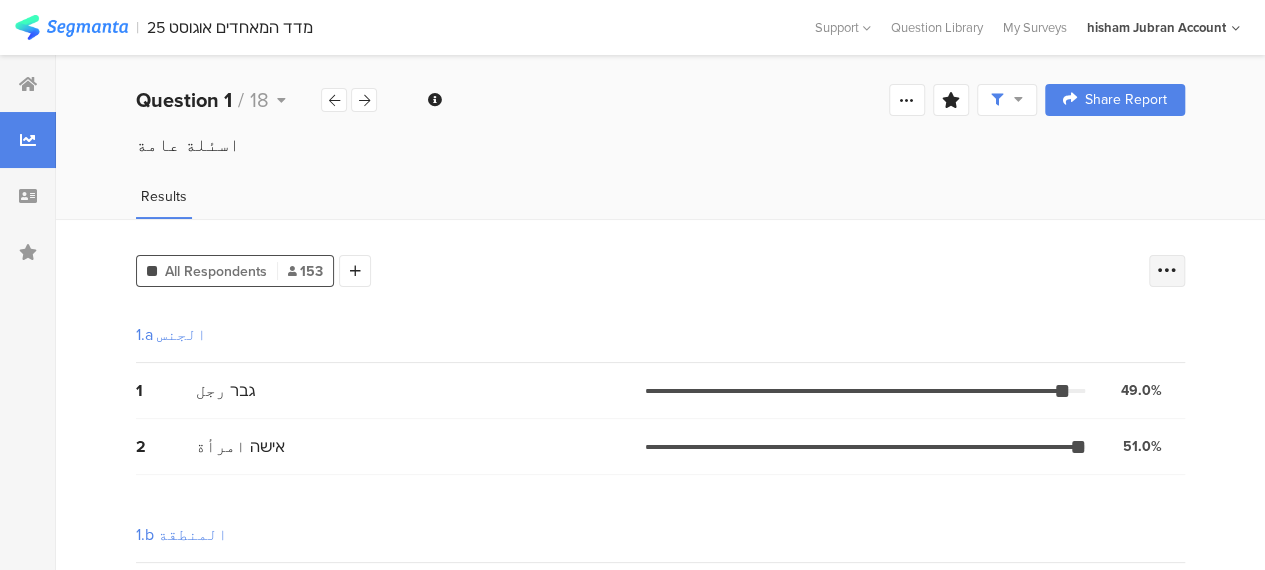 click at bounding box center [1167, 271] 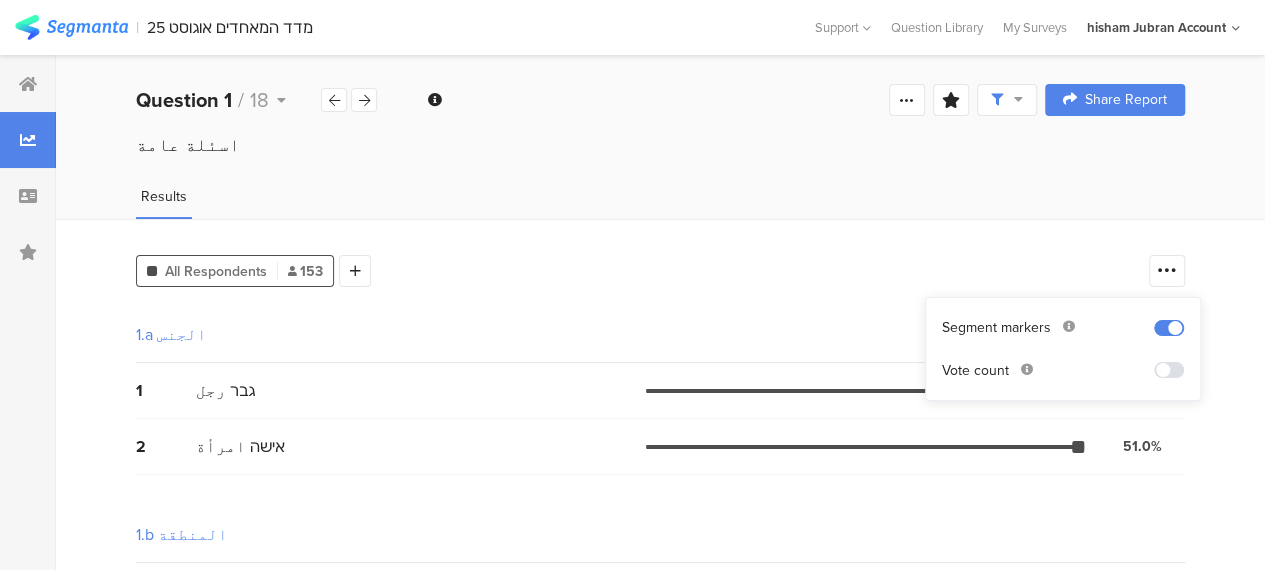 click at bounding box center (1169, 370) 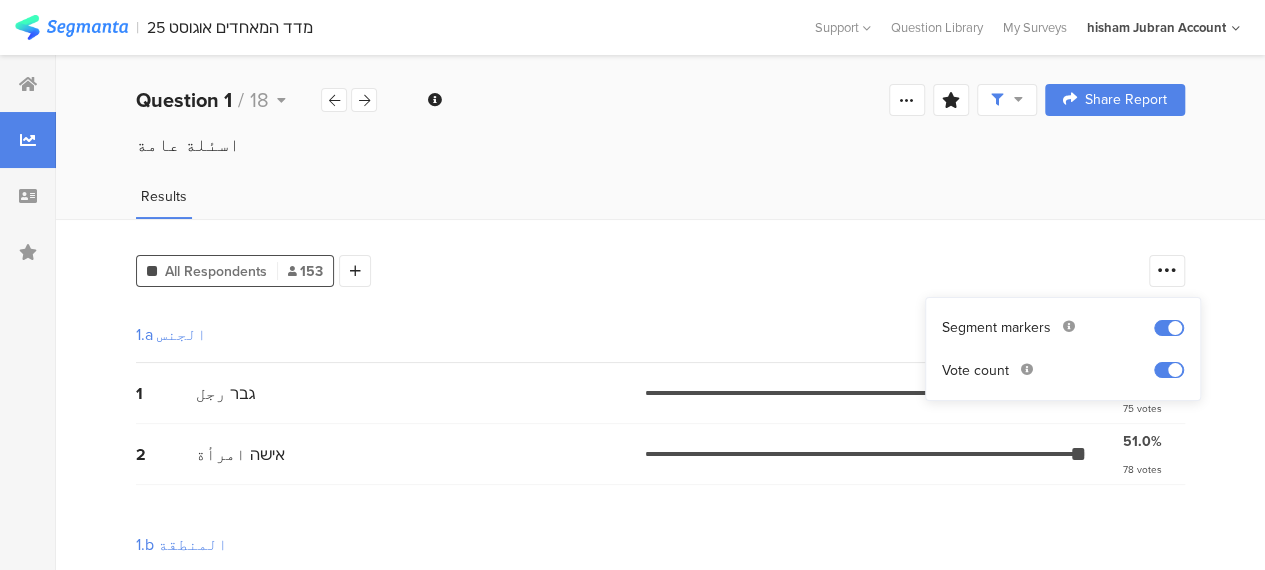 click on "1.a الجنس" at bounding box center (660, 335) 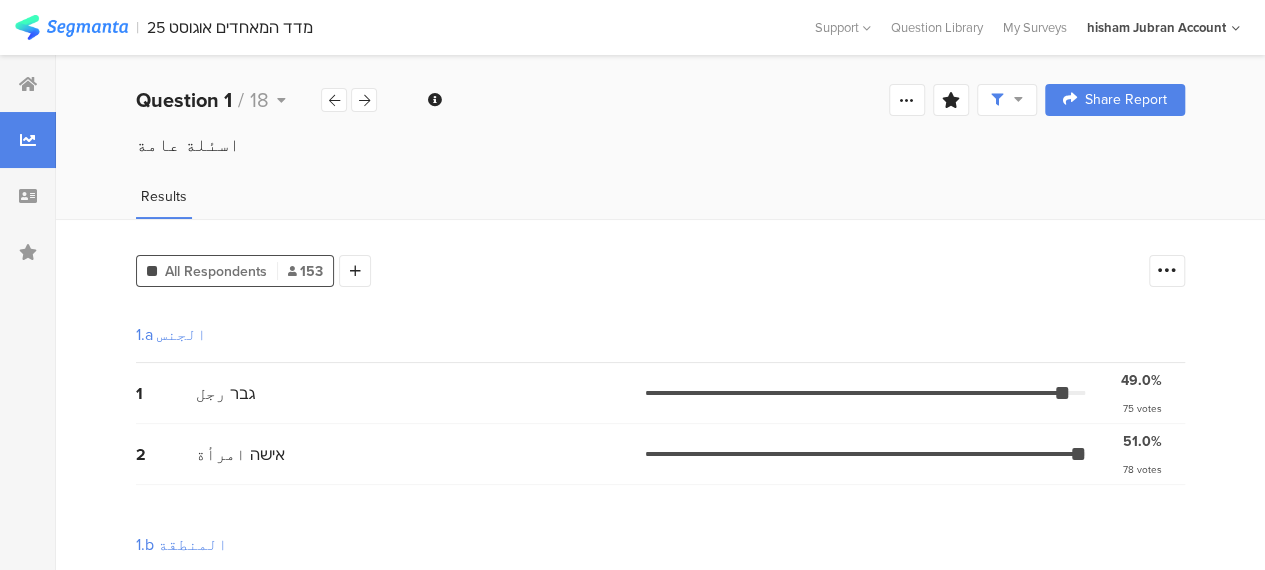 drag, startPoint x: 891, startPoint y: 189, endPoint x: 933, endPoint y: 191, distance: 42.047592 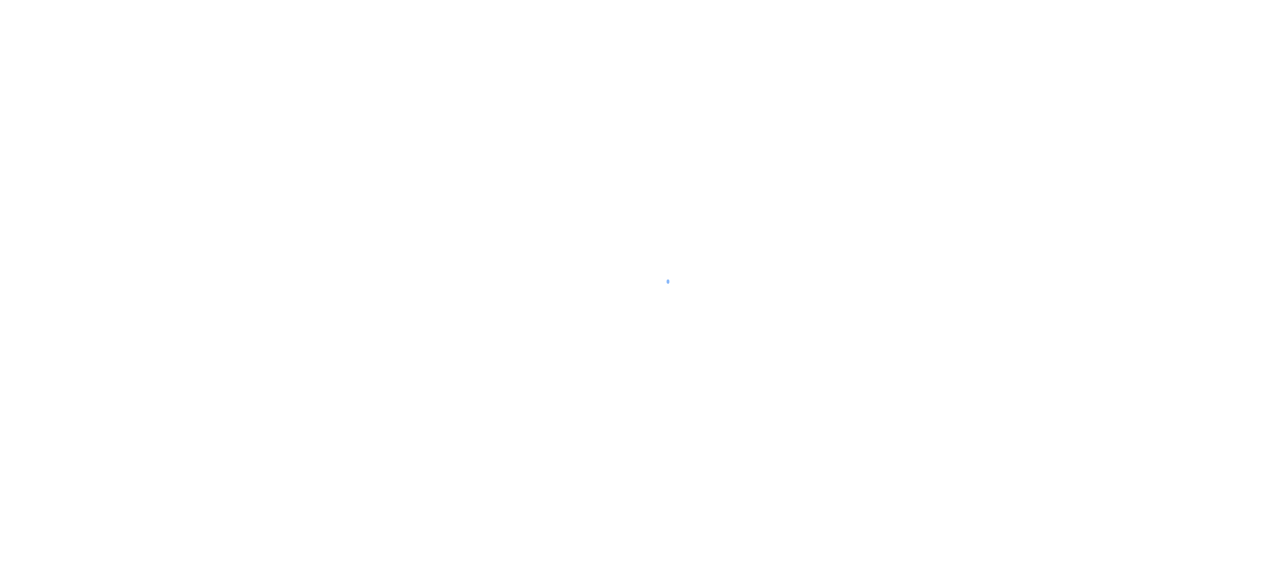 scroll, scrollTop: 0, scrollLeft: 0, axis: both 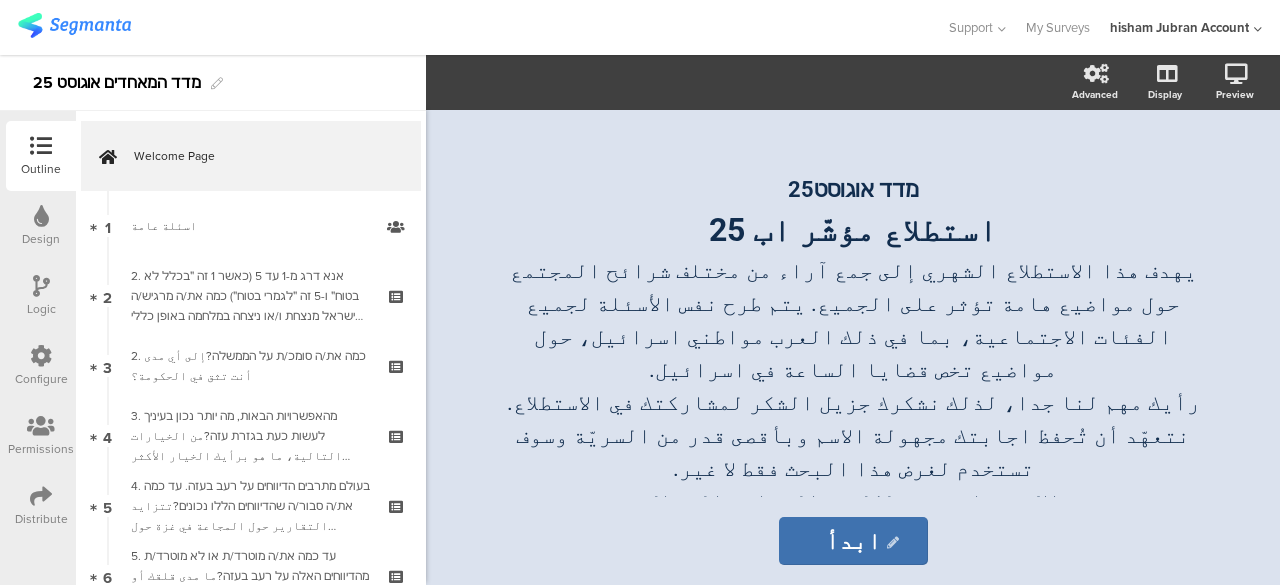 click at bounding box center (41, 496) 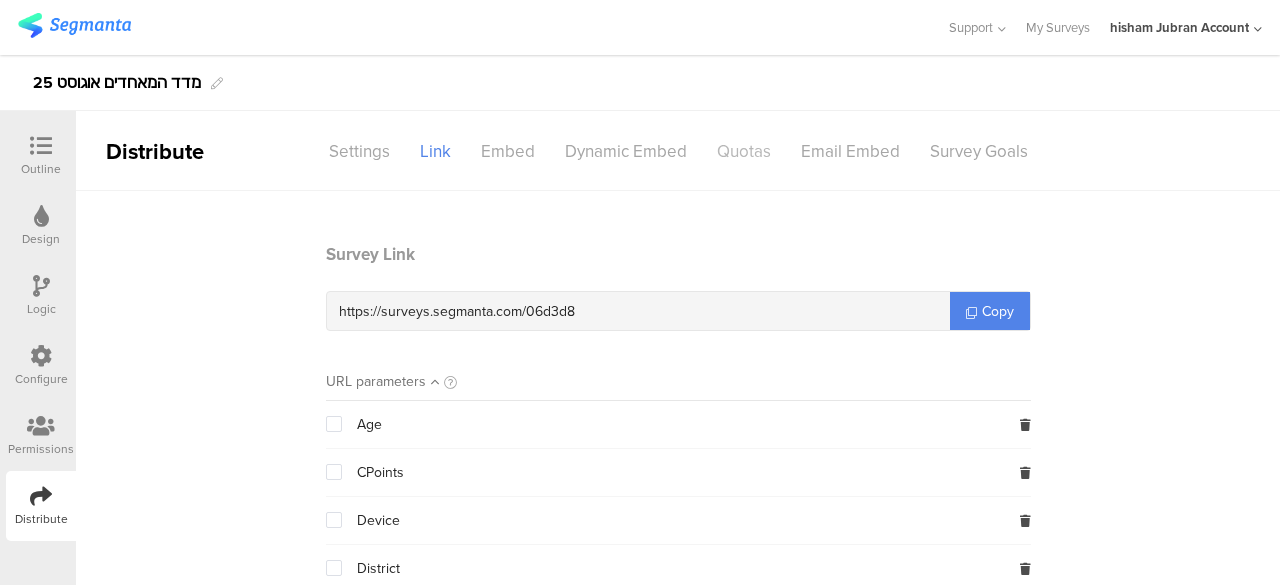 click on "Quotas" at bounding box center (744, 151) 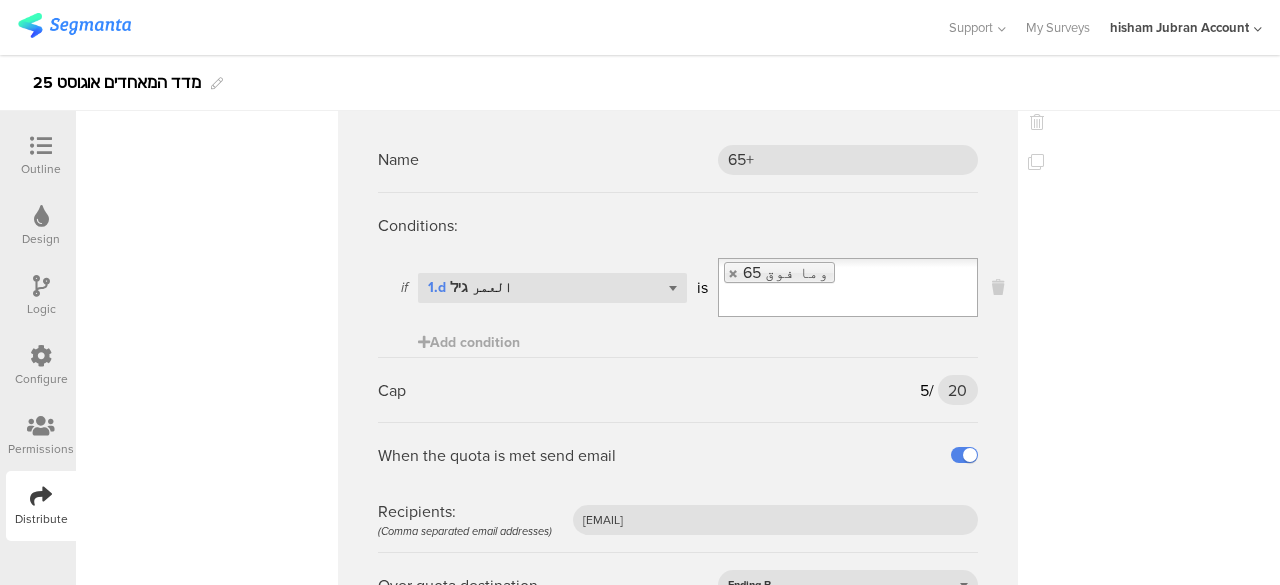 scroll, scrollTop: 4500, scrollLeft: 0, axis: vertical 